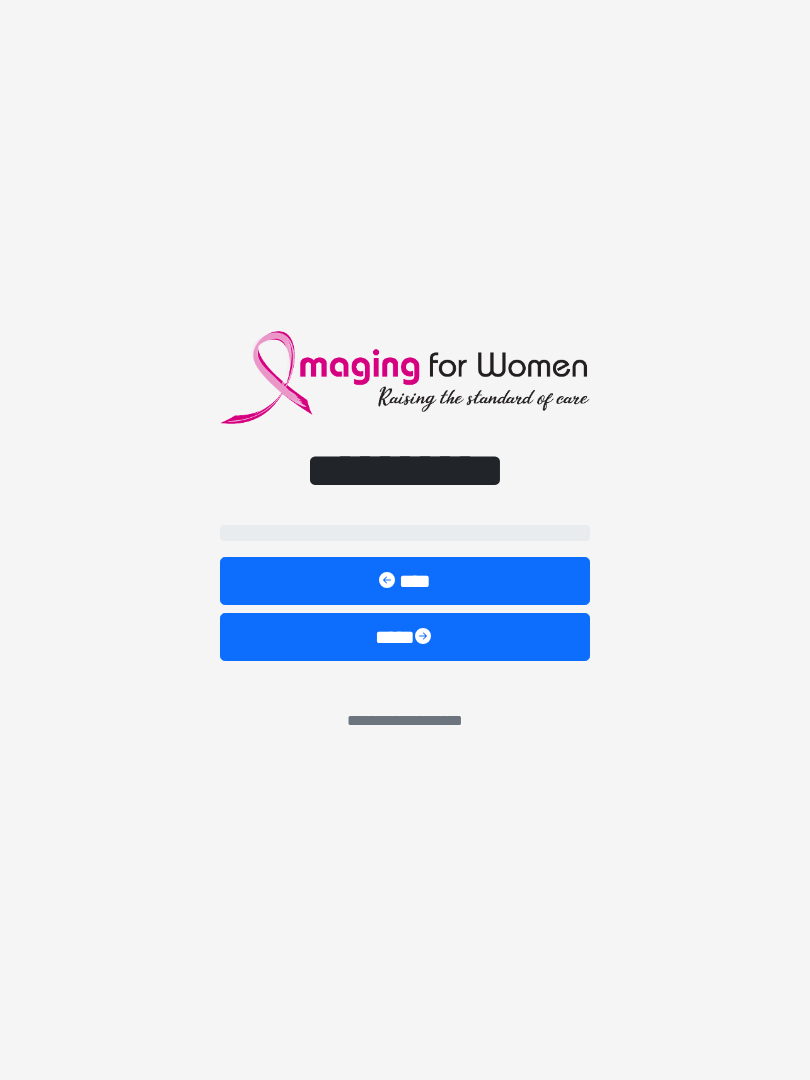 scroll, scrollTop: 0, scrollLeft: 0, axis: both 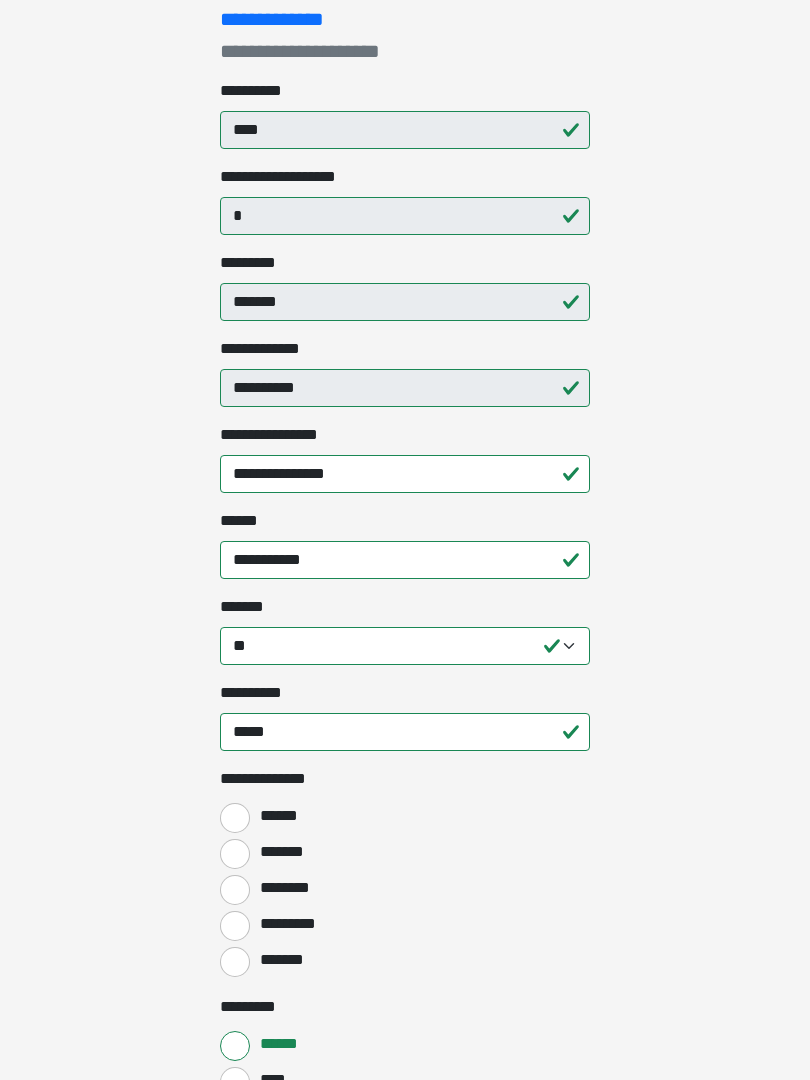 click on "*******" at bounding box center (235, 854) 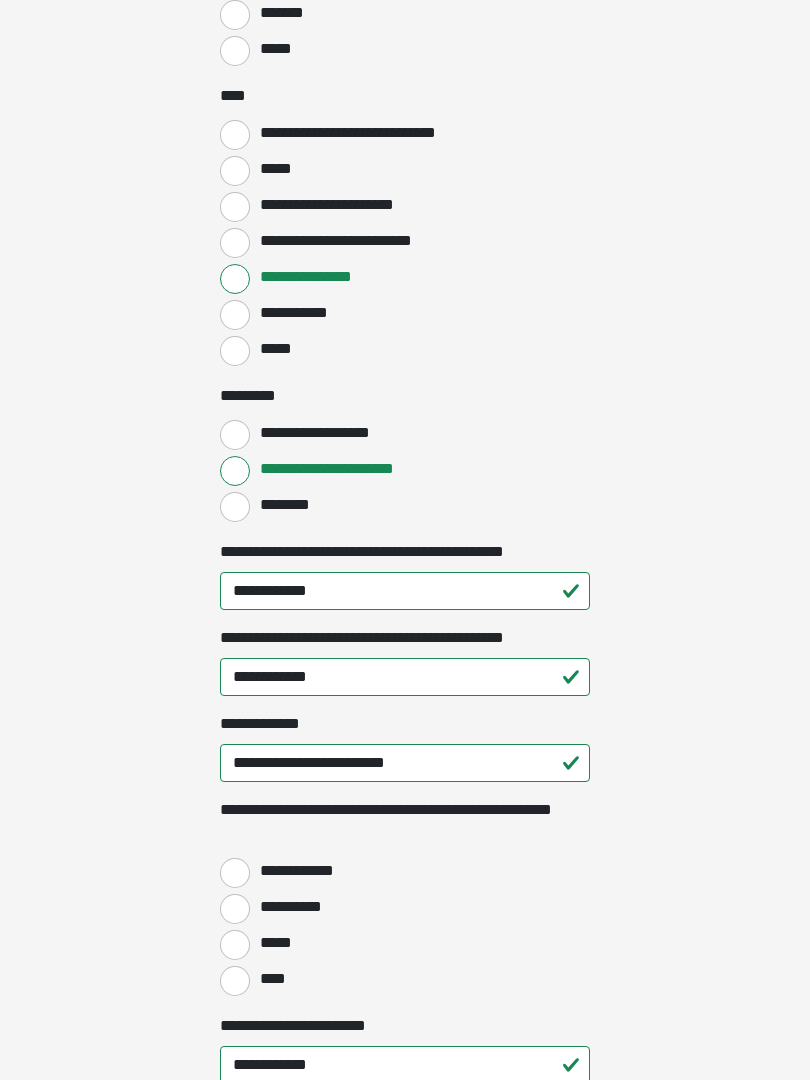 scroll, scrollTop: 1978, scrollLeft: 0, axis: vertical 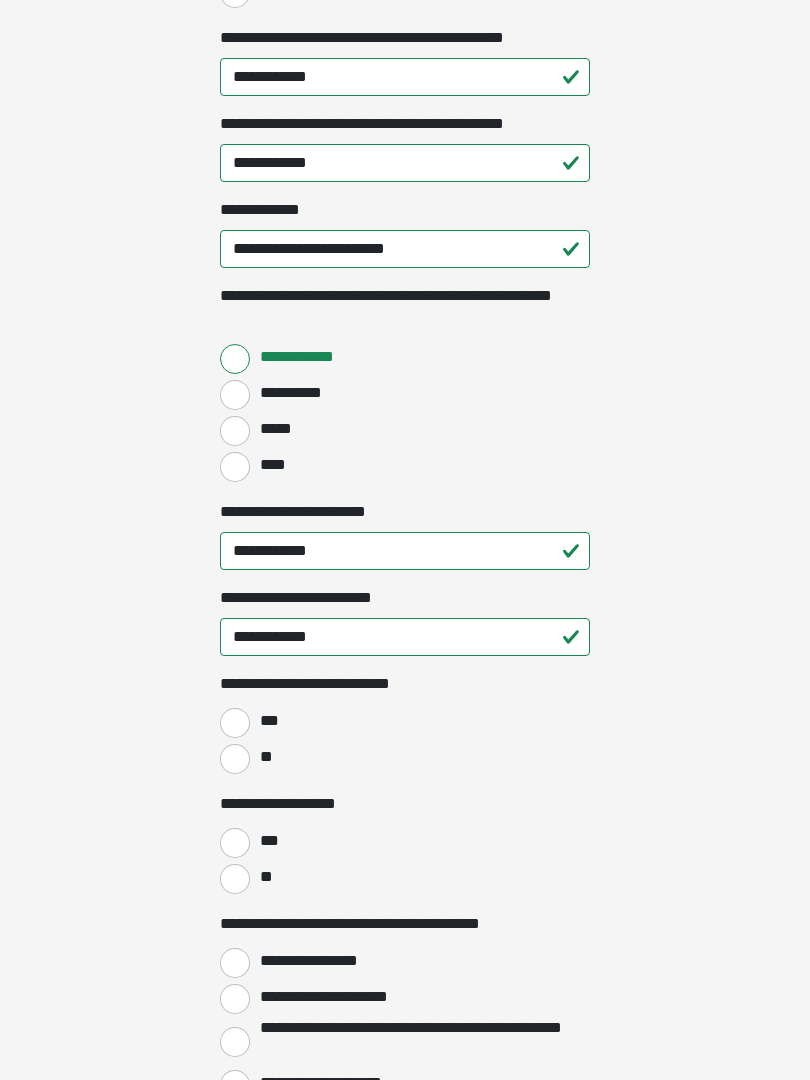 click on "**" at bounding box center (265, 757) 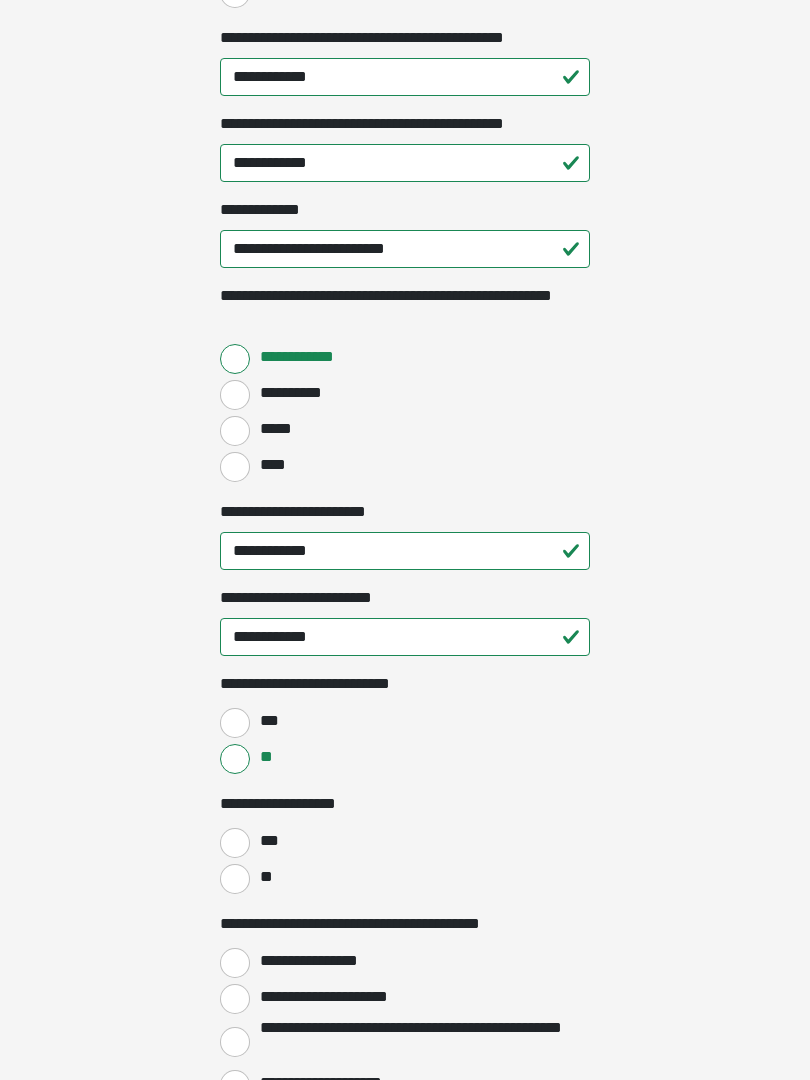 click on "**" at bounding box center (265, 877) 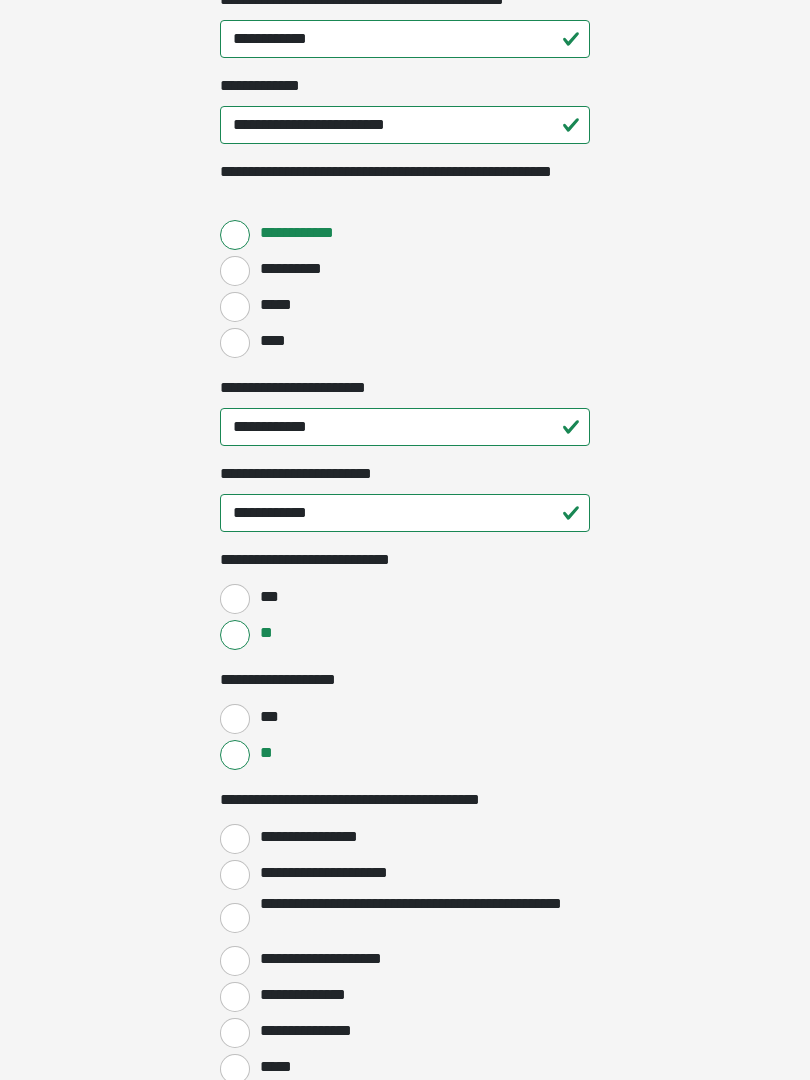 click on "**********" at bounding box center [235, 840] 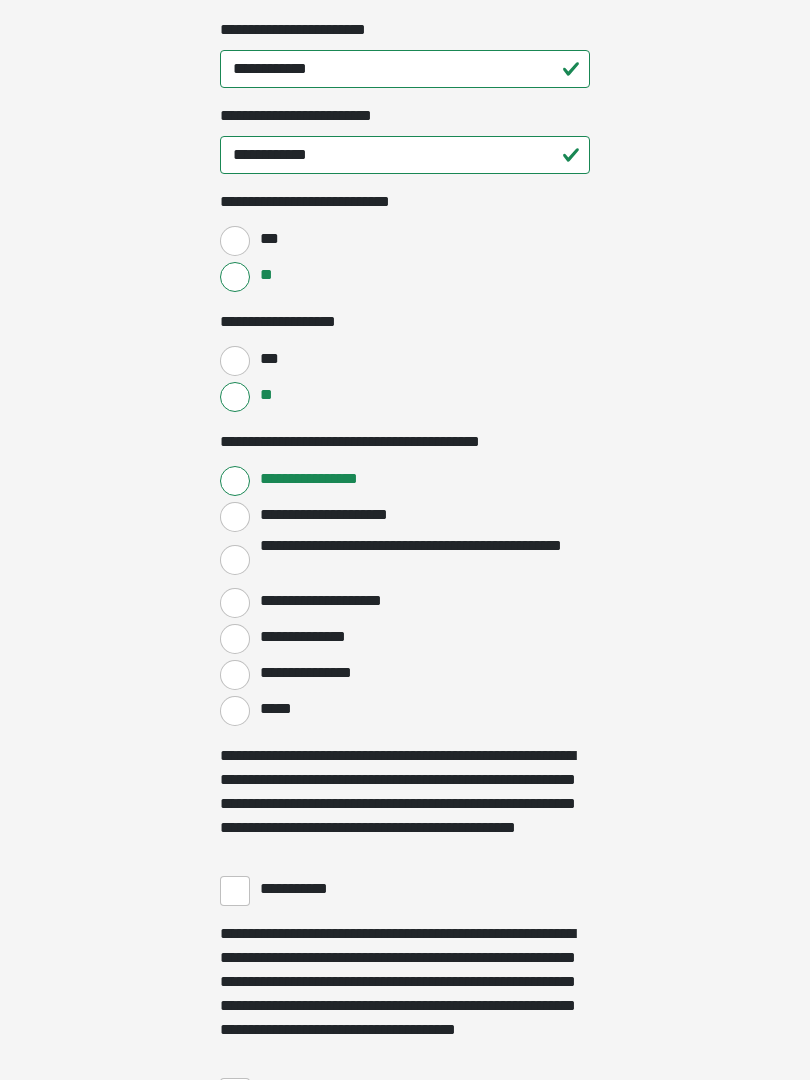 scroll, scrollTop: 3044, scrollLeft: 0, axis: vertical 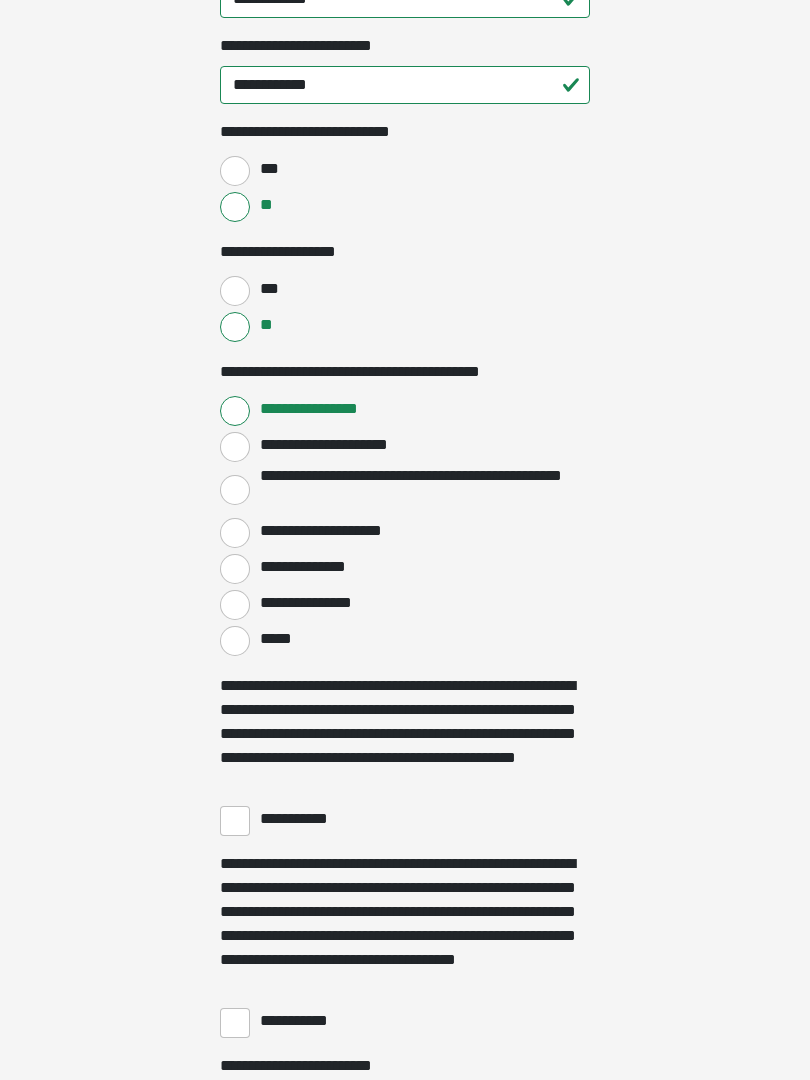 click on "**********" at bounding box center [303, 819] 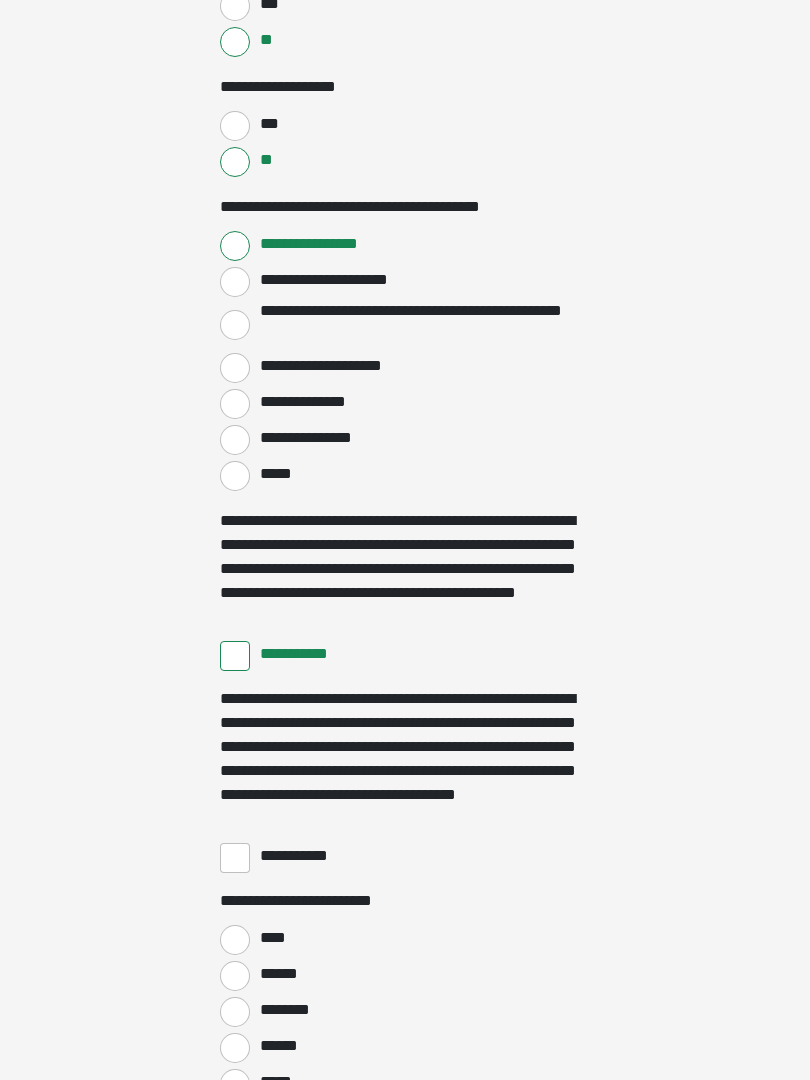 scroll, scrollTop: 3209, scrollLeft: 0, axis: vertical 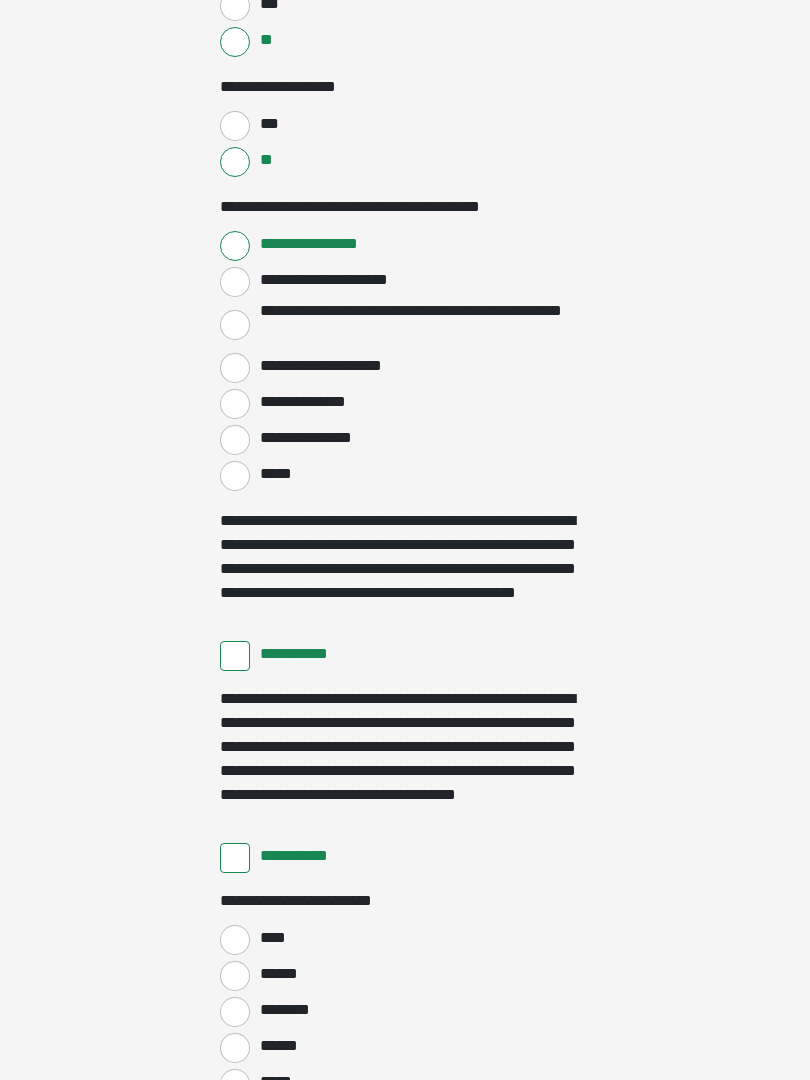 click on "****" at bounding box center (269, 938) 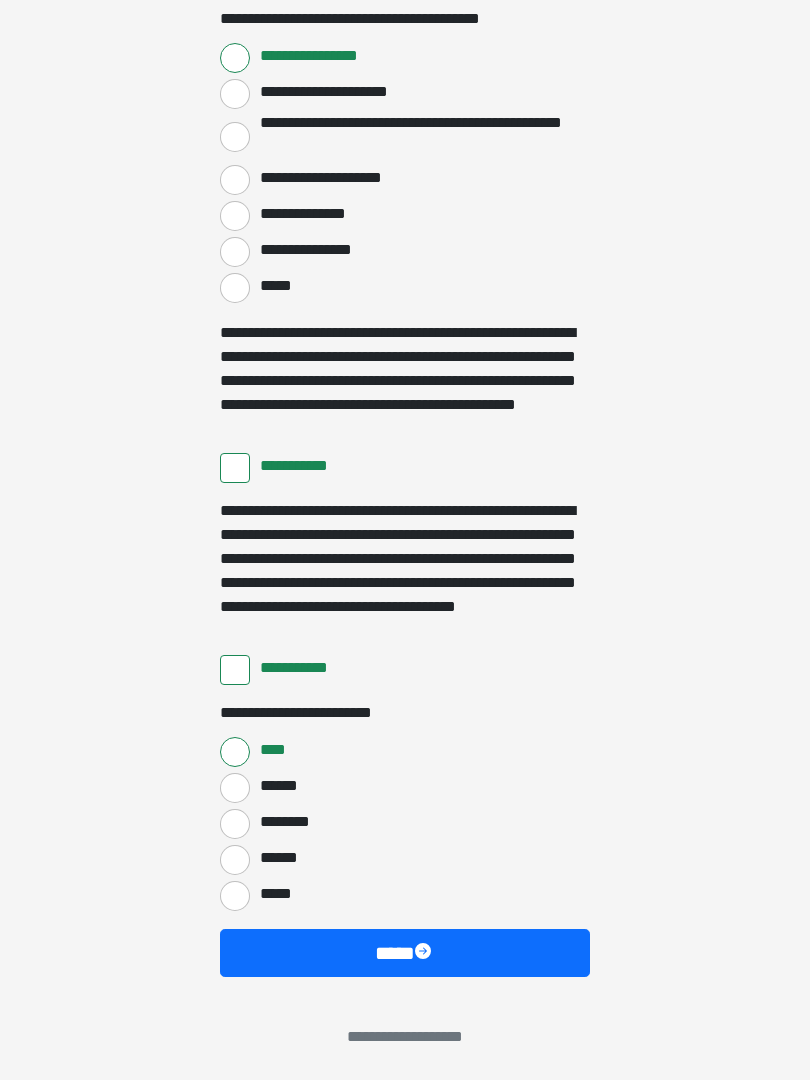 scroll, scrollTop: 3397, scrollLeft: 0, axis: vertical 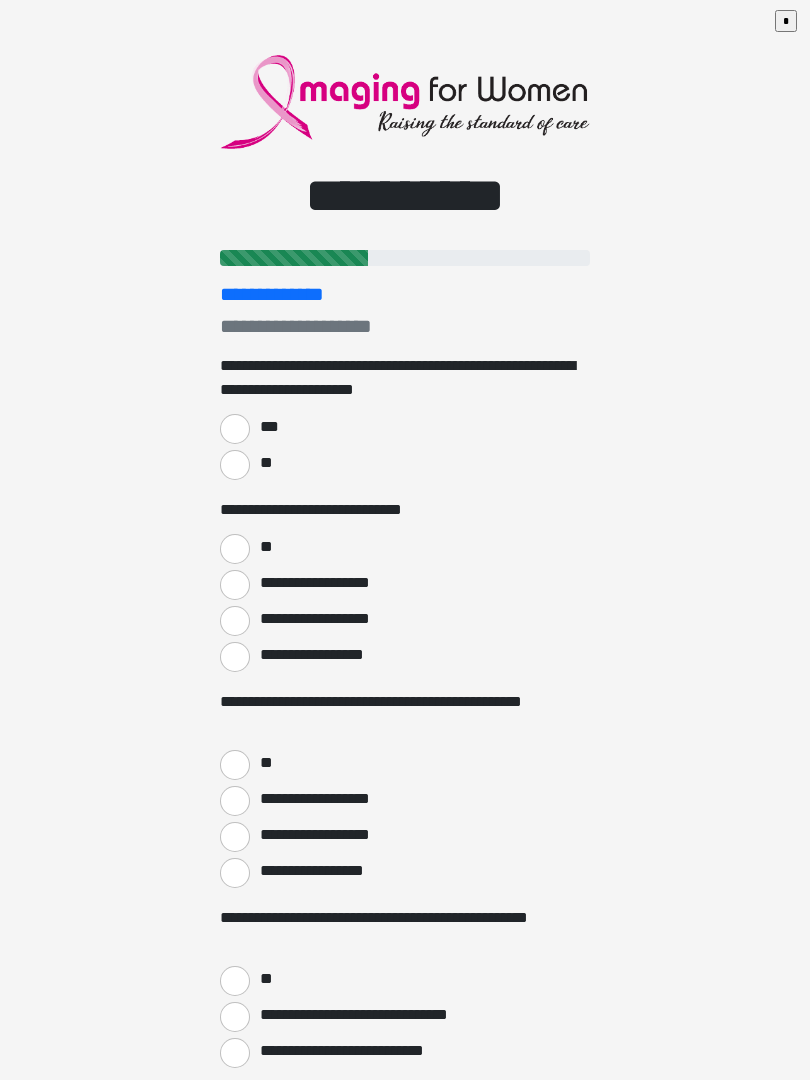click on "***" at bounding box center [235, 429] 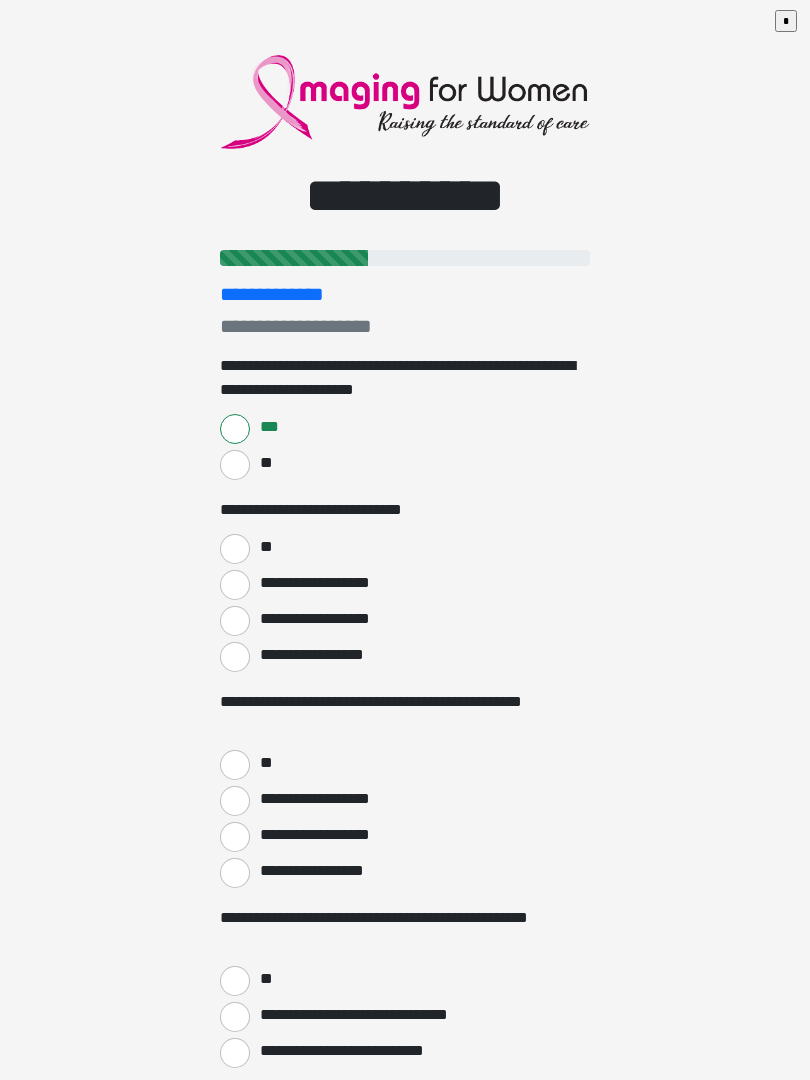 click on "**" at bounding box center (235, 549) 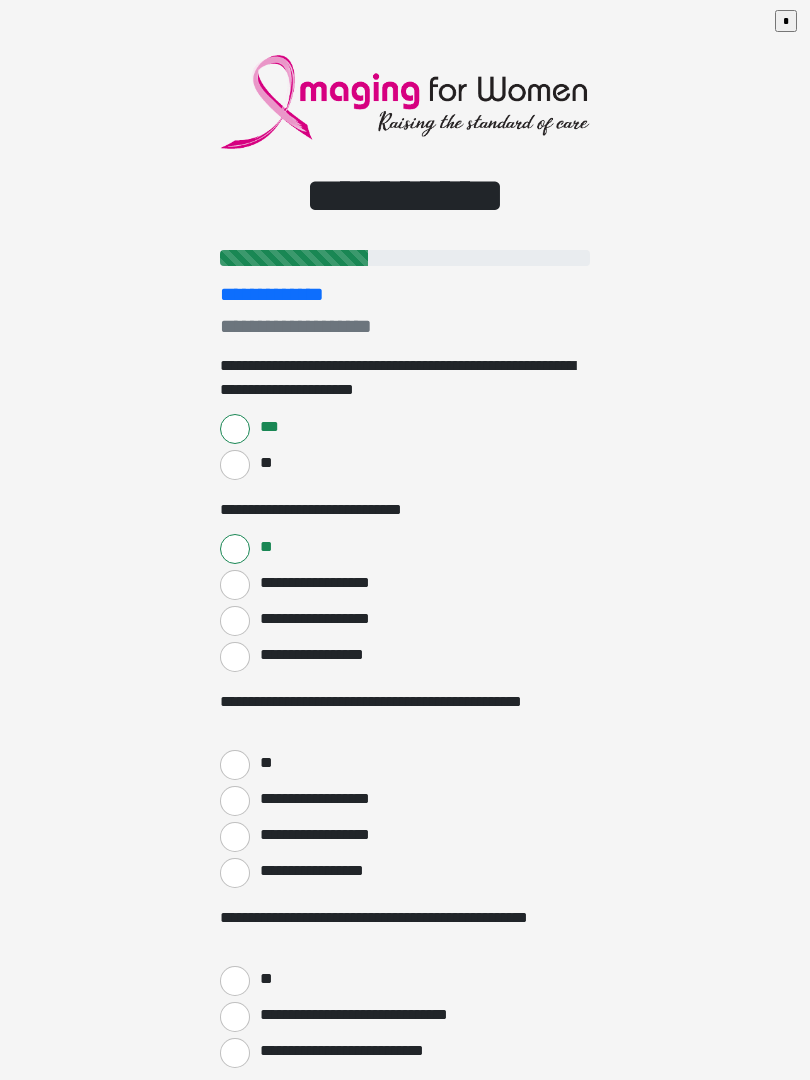 click on "**" at bounding box center [265, 763] 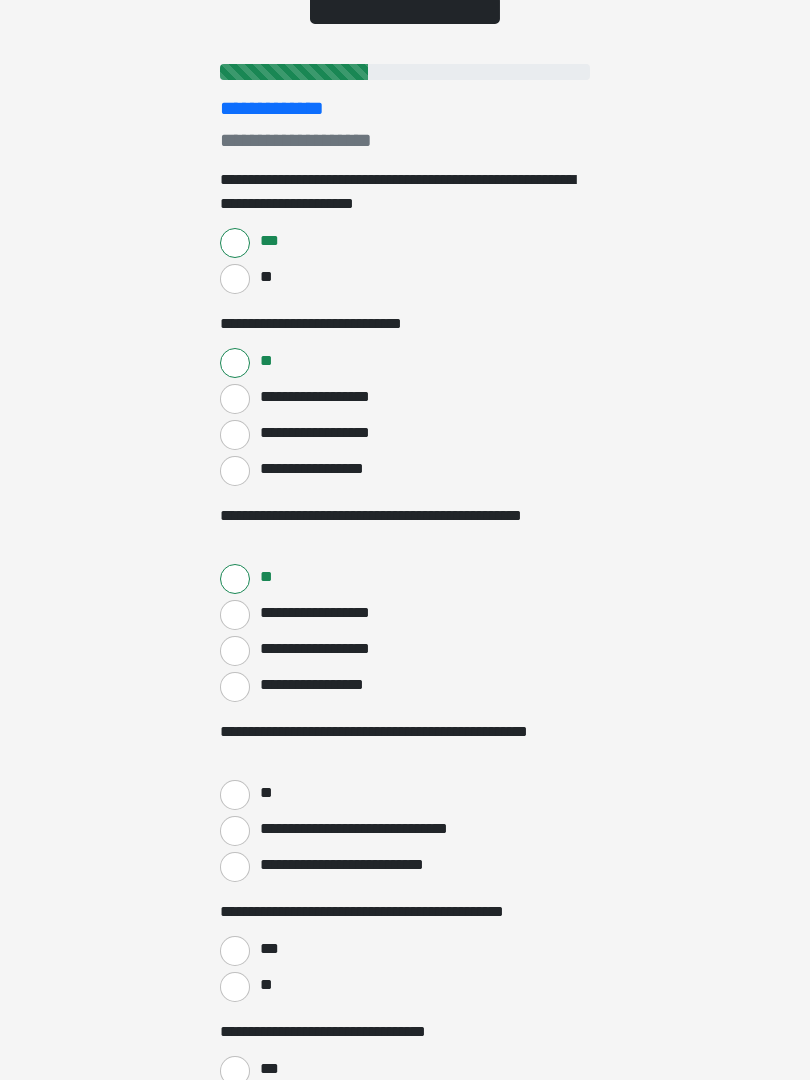scroll, scrollTop: 186, scrollLeft: 0, axis: vertical 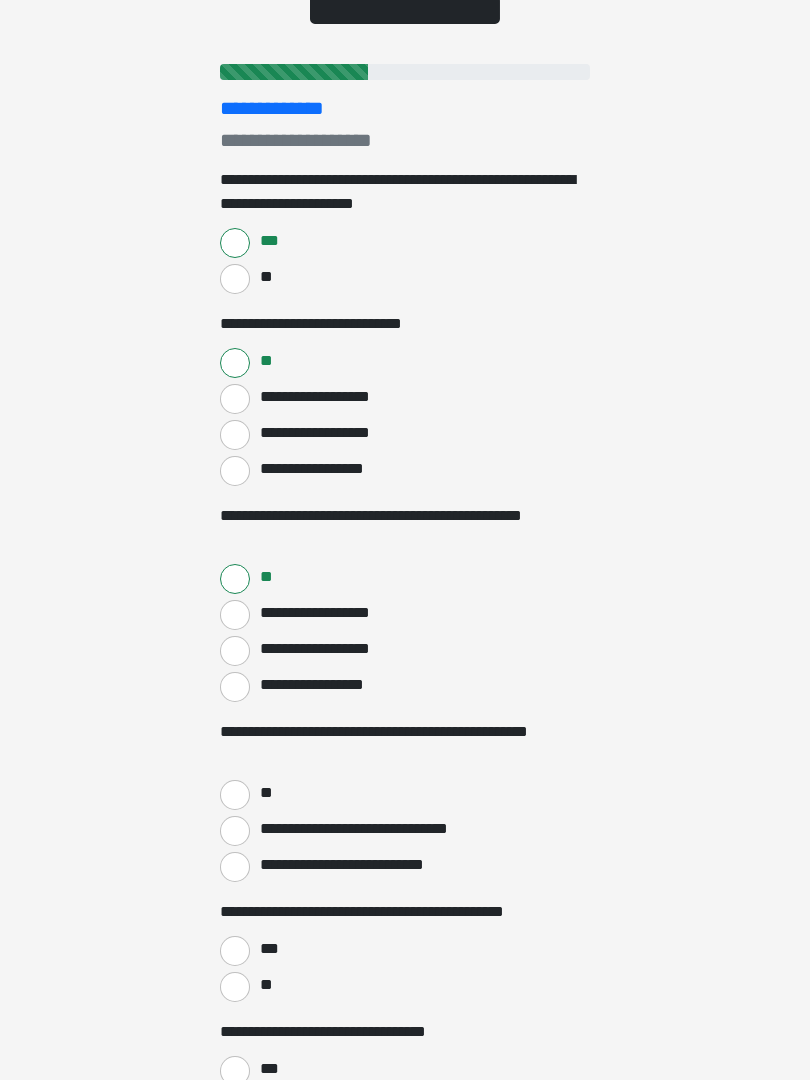 click on "**" at bounding box center [265, 793] 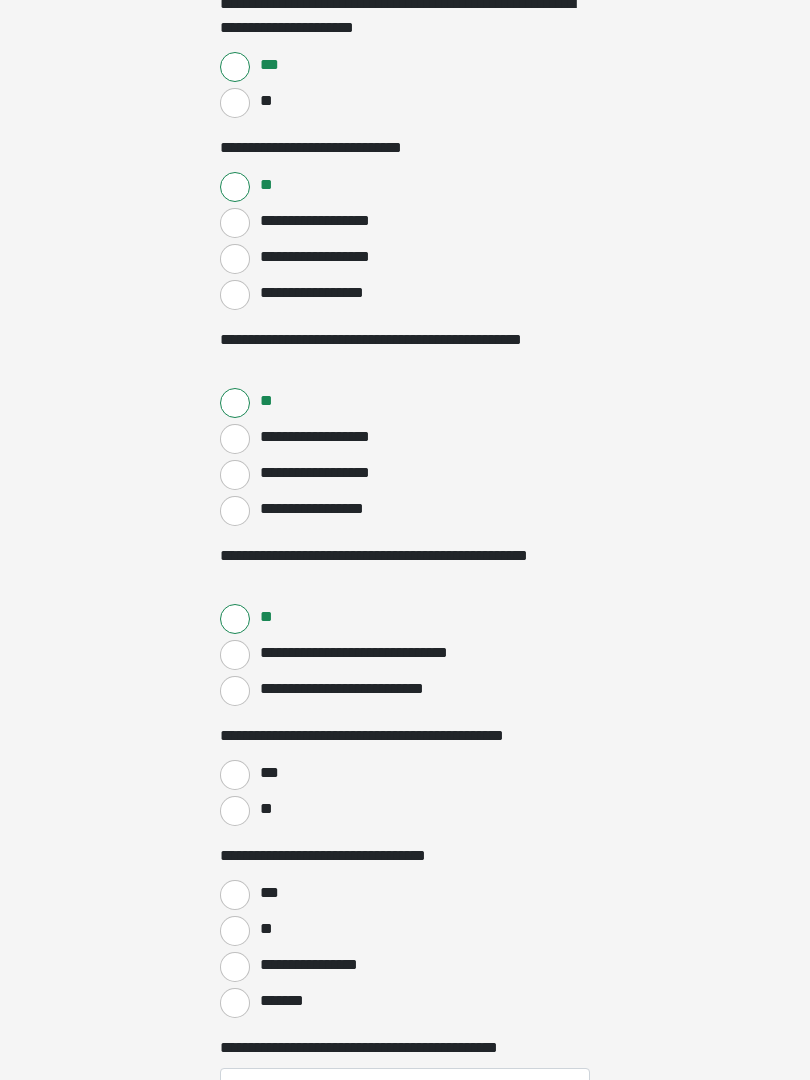 scroll, scrollTop: 362, scrollLeft: 0, axis: vertical 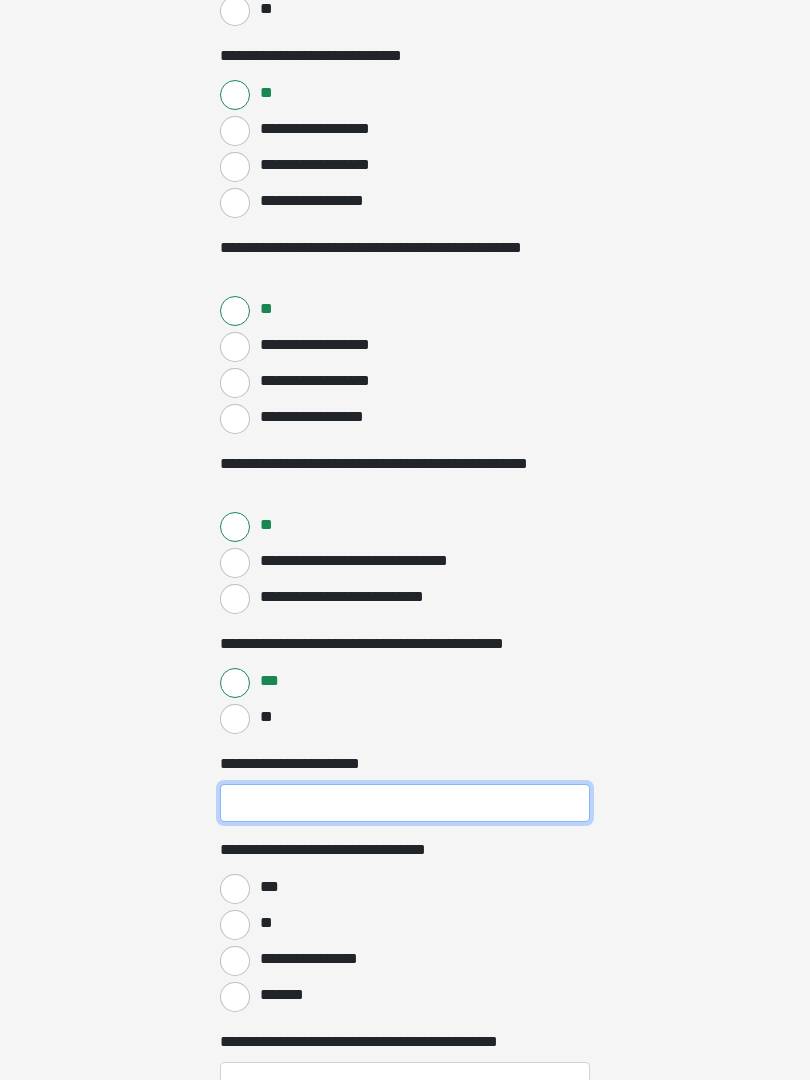 click on "**********" at bounding box center (405, 803) 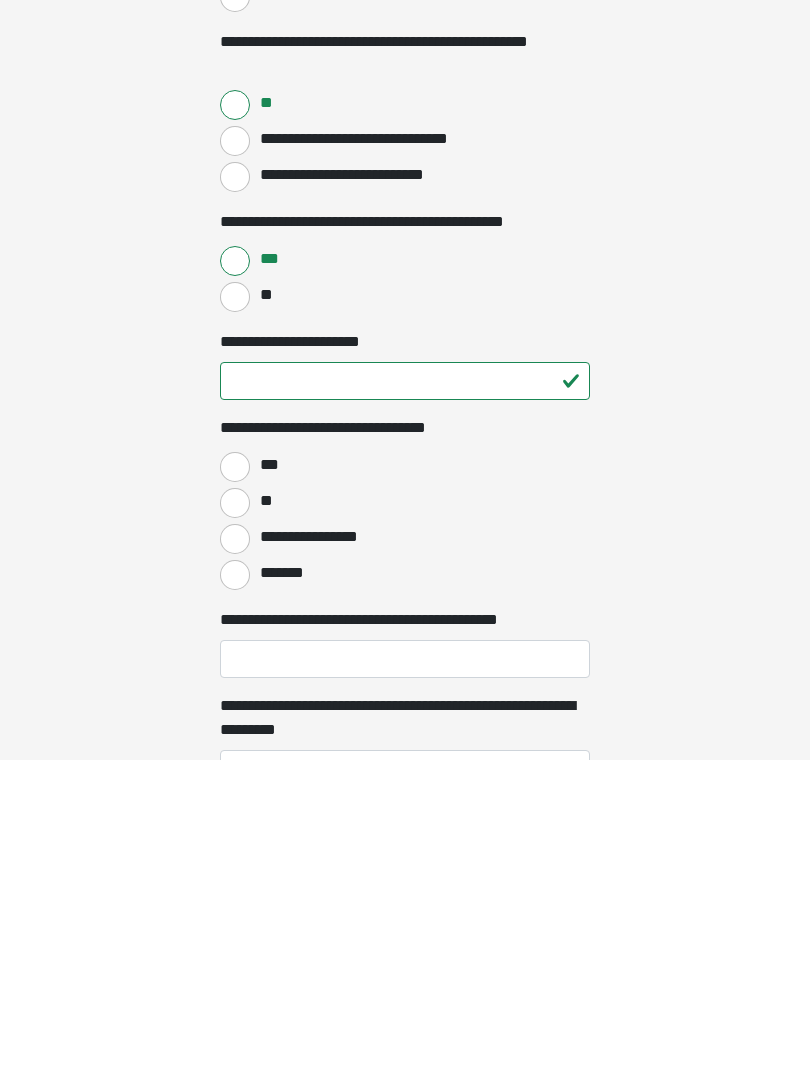 scroll, scrollTop: 877, scrollLeft: 0, axis: vertical 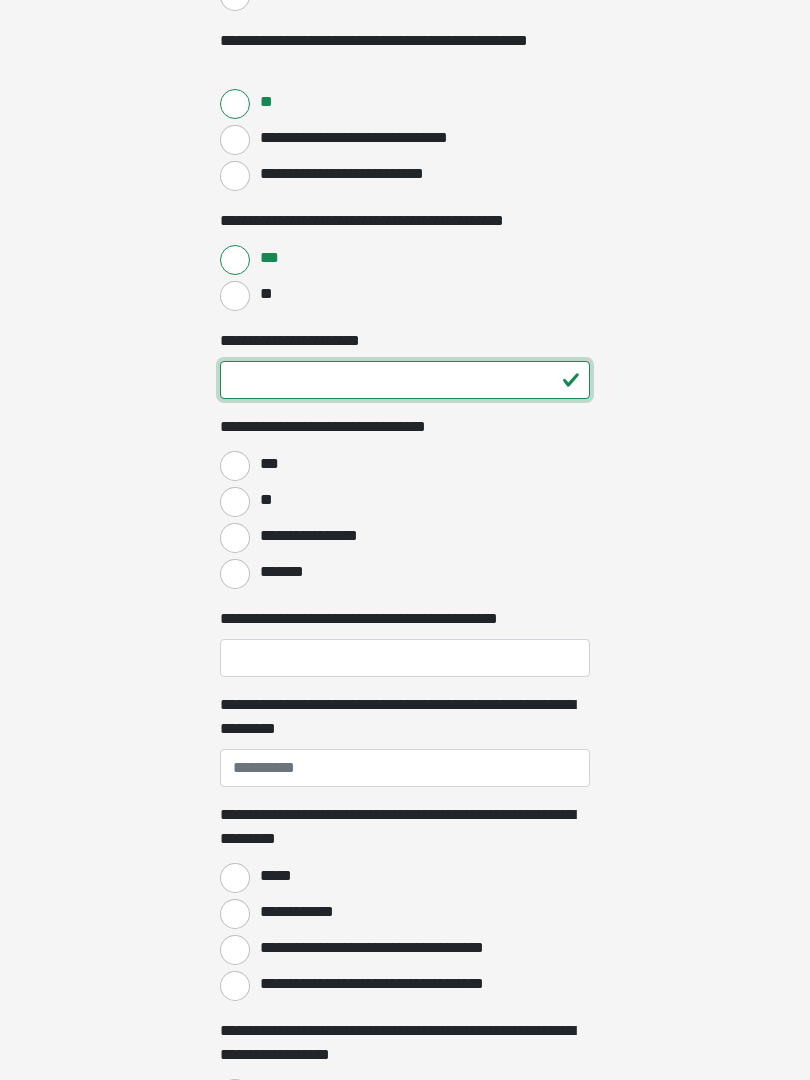 type on "**" 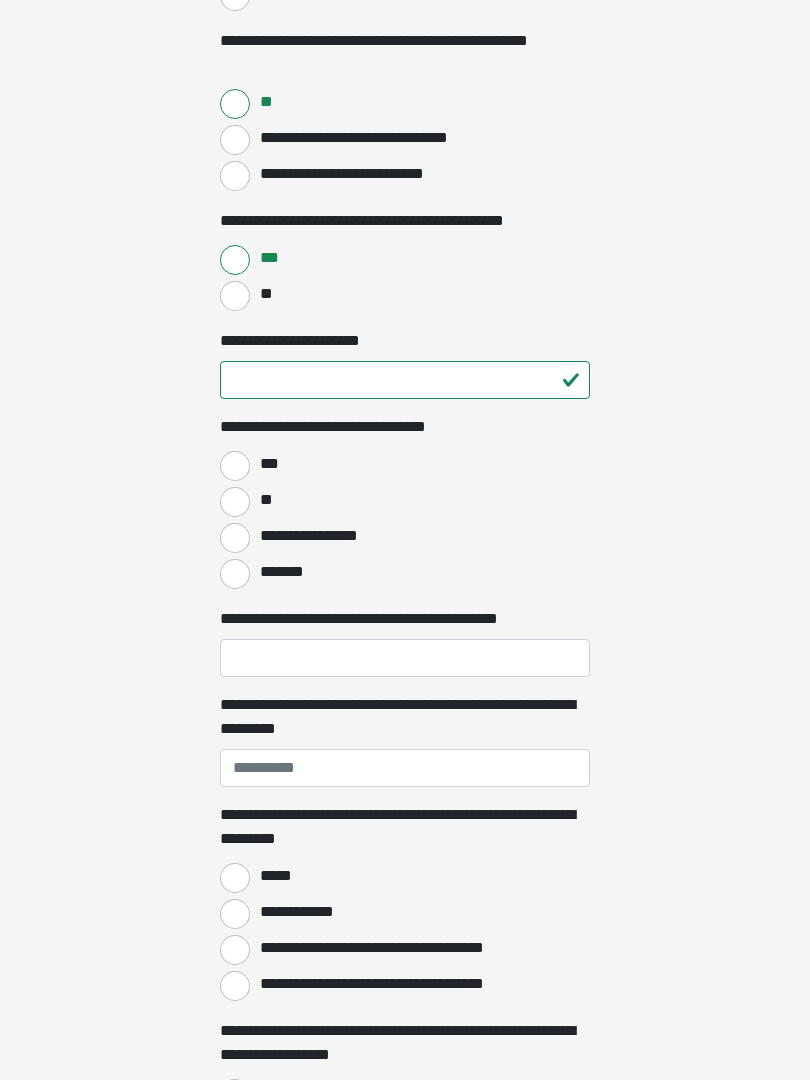 click on "**" at bounding box center [265, 500] 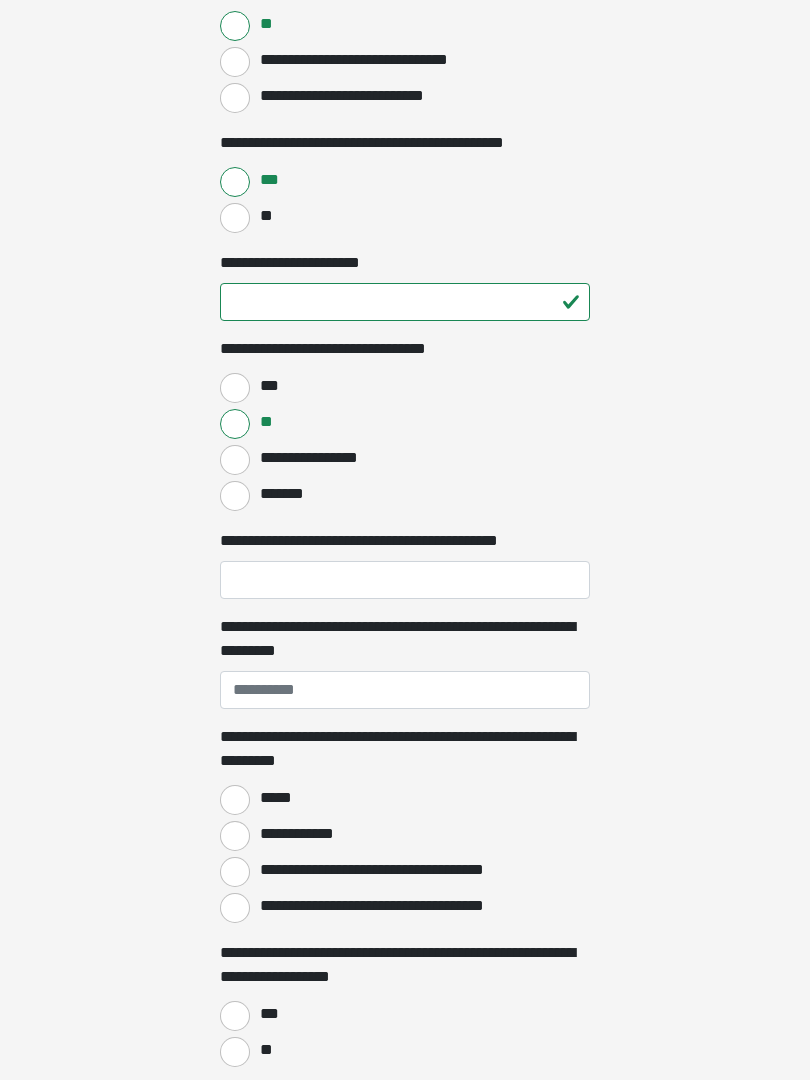 scroll, scrollTop: 955, scrollLeft: 0, axis: vertical 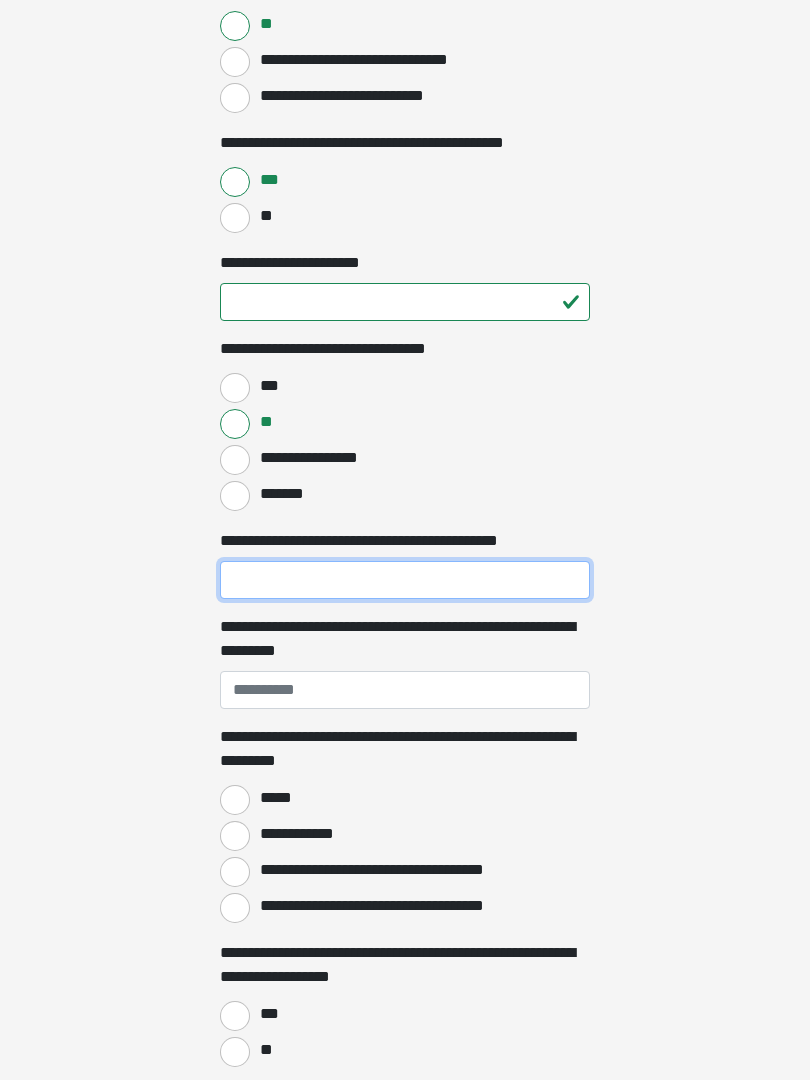 click on "**********" at bounding box center (405, 580) 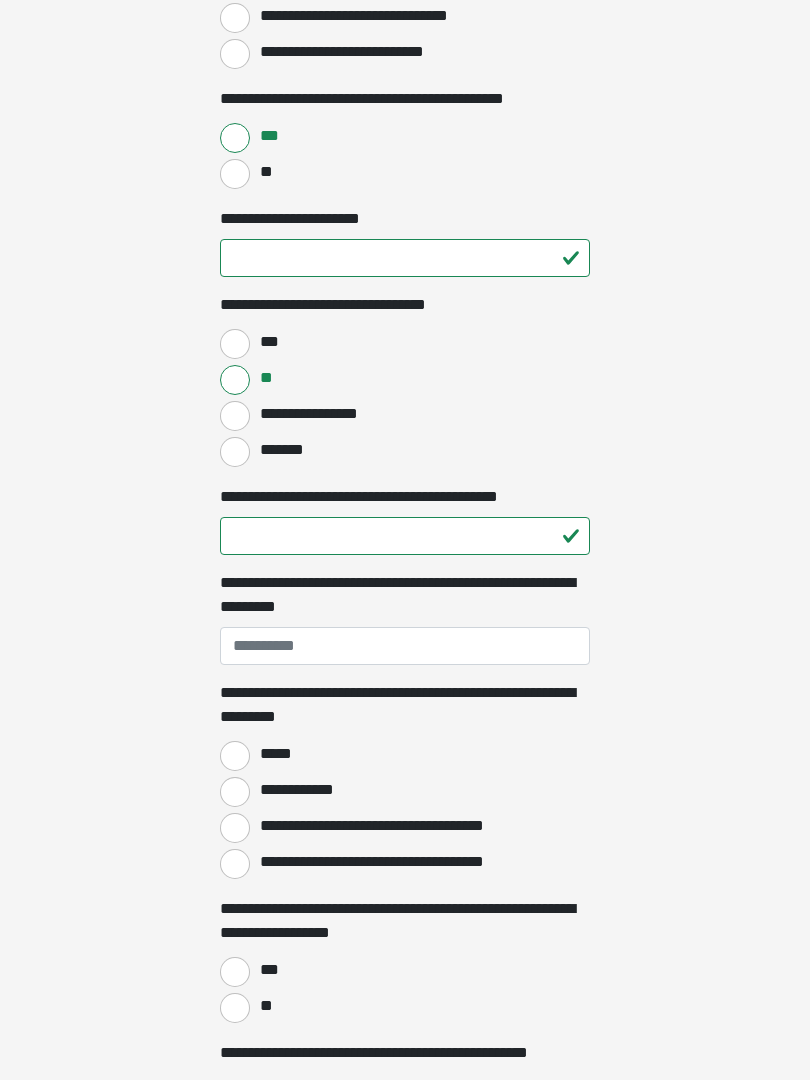 scroll, scrollTop: 1042, scrollLeft: 0, axis: vertical 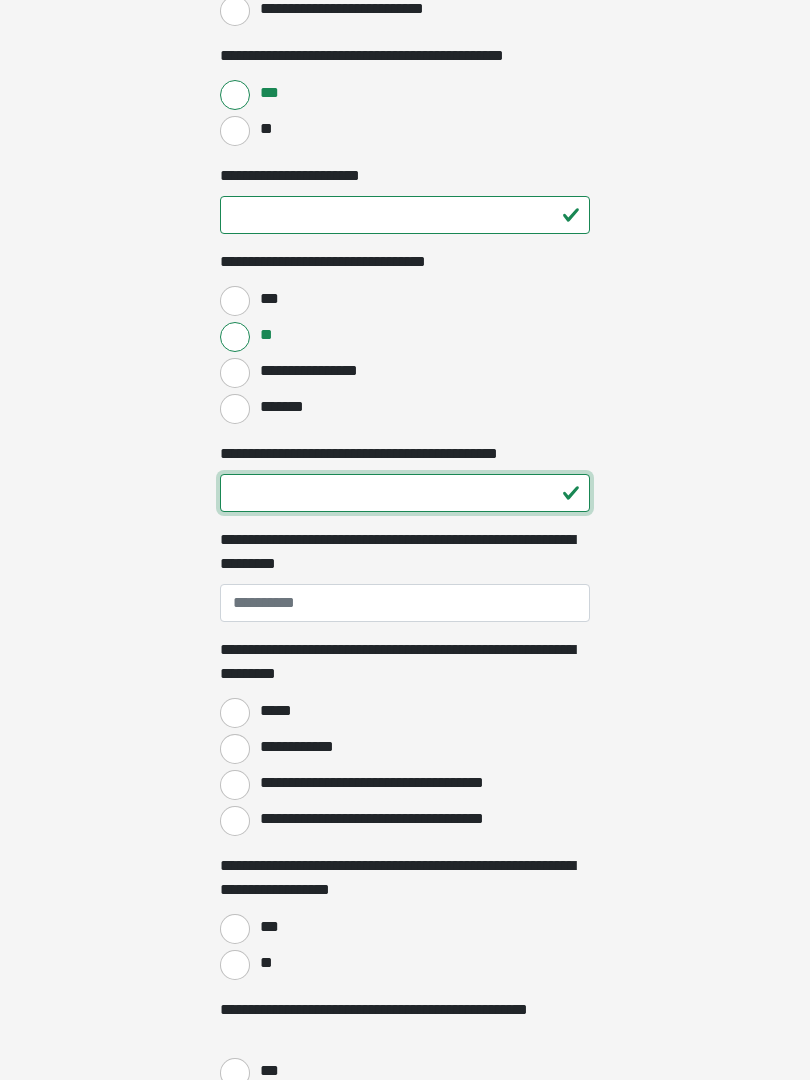 type on "**" 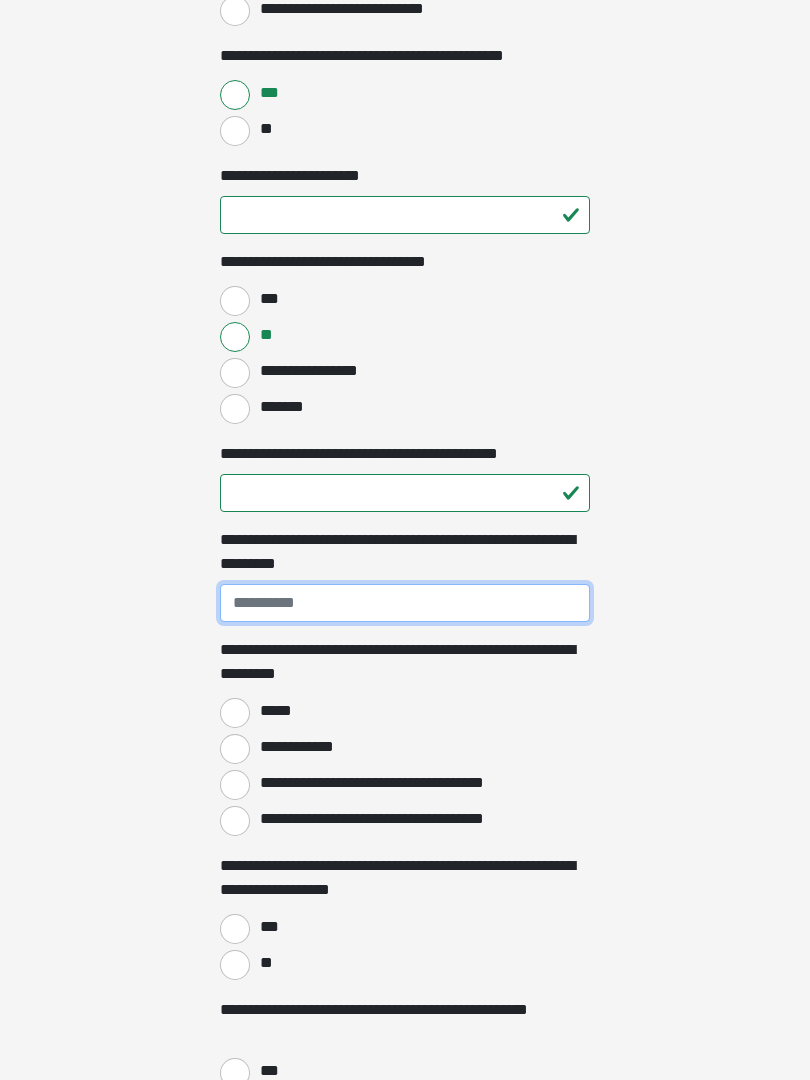 click on "**********" at bounding box center (405, 603) 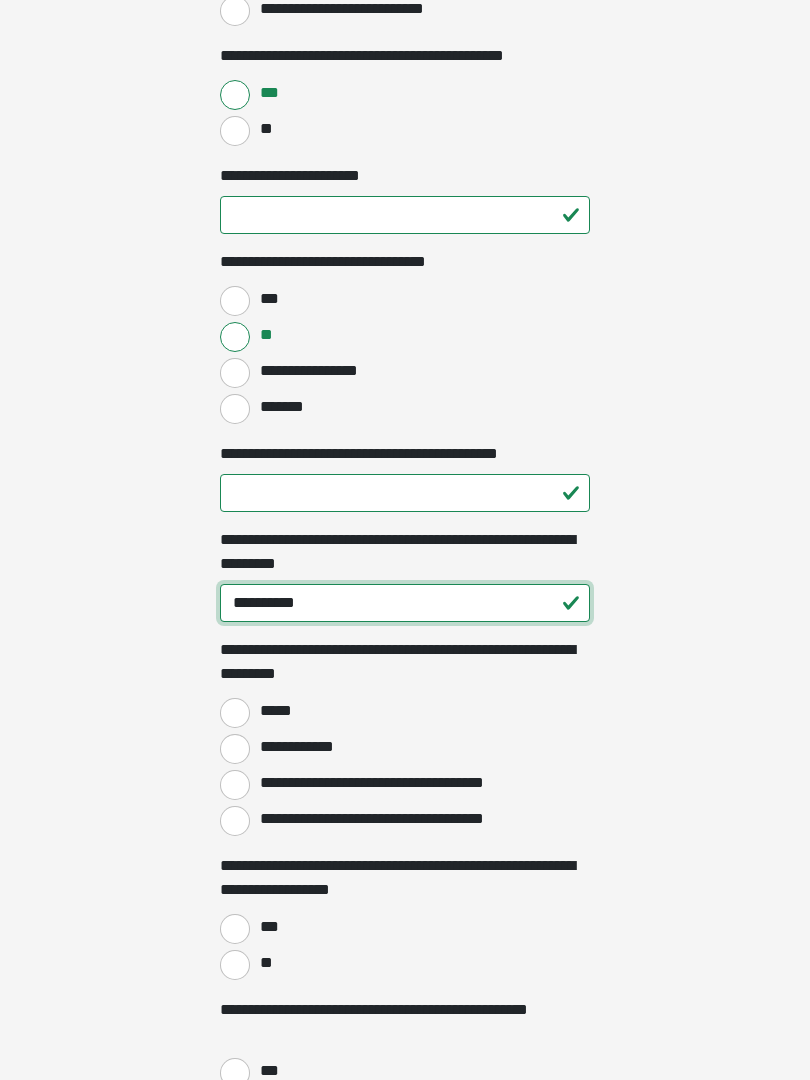 type on "**********" 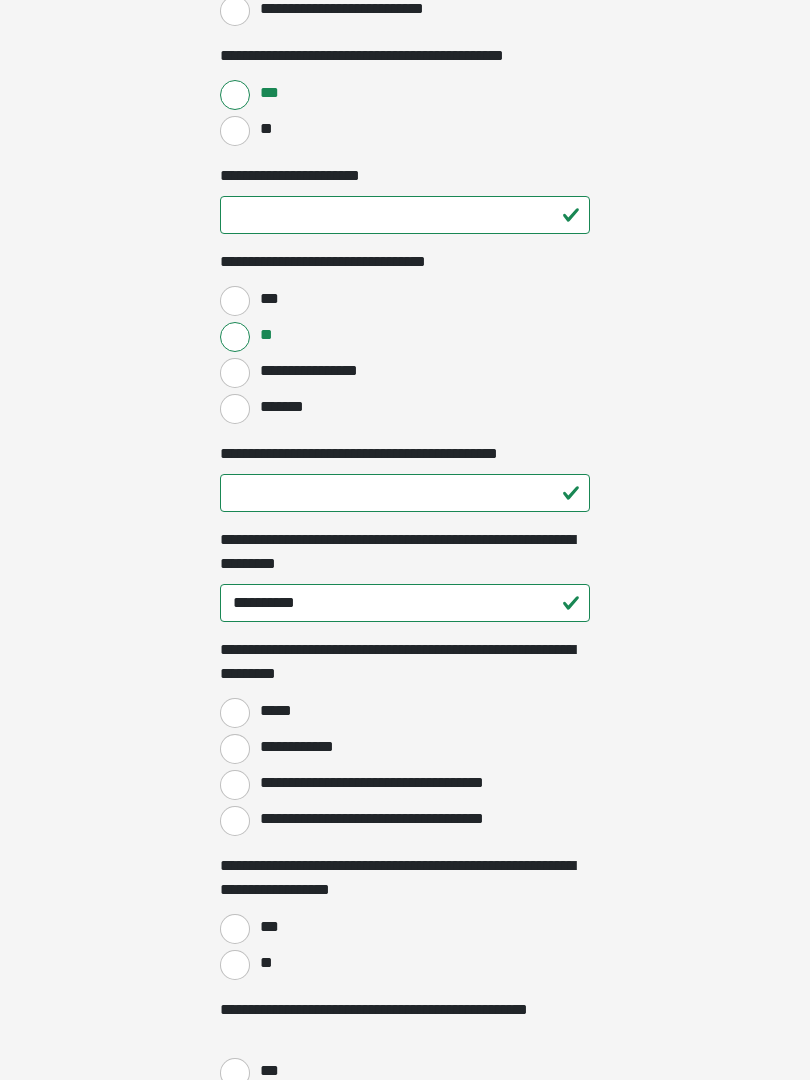 click on "*****" at bounding box center (276, 711) 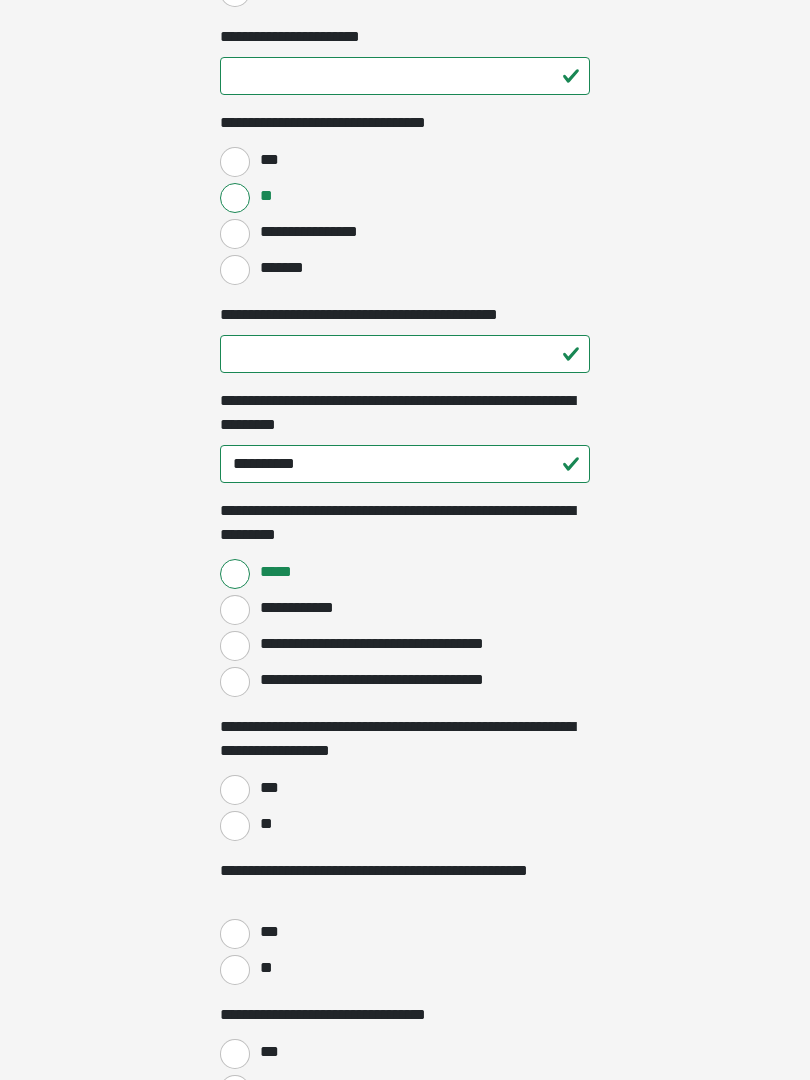 scroll, scrollTop: 1181, scrollLeft: 0, axis: vertical 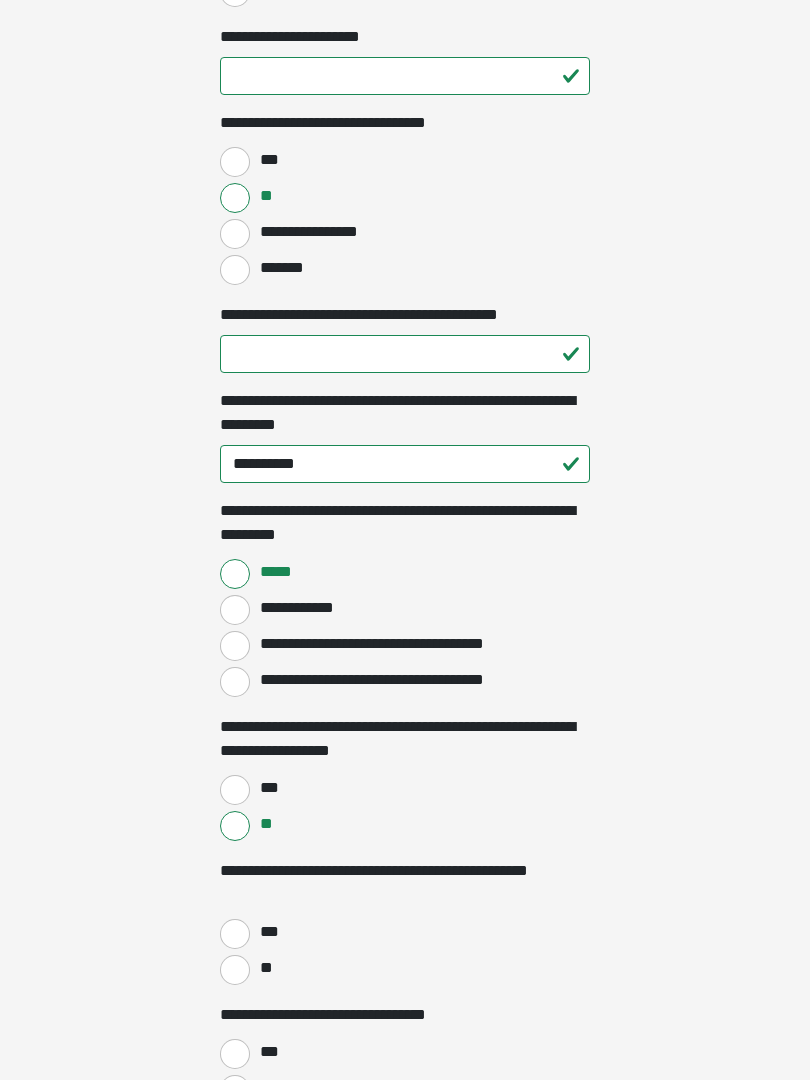 click on "**" at bounding box center (265, 968) 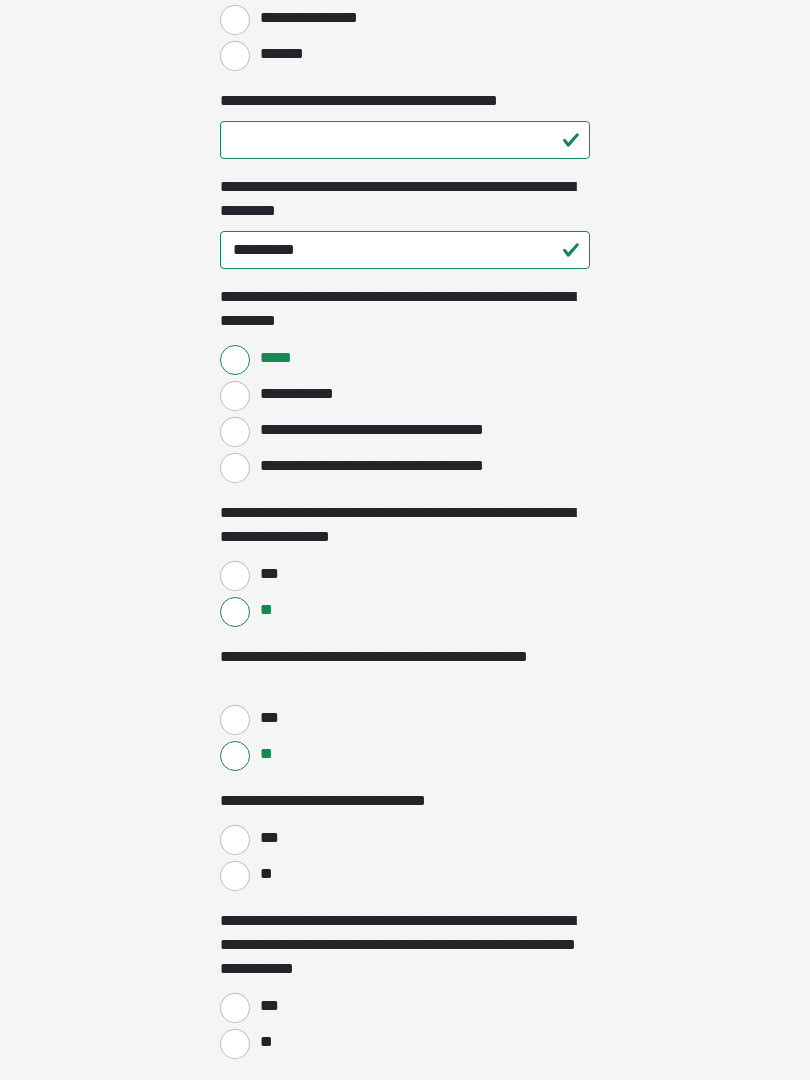 click on "***" at bounding box center (235, 841) 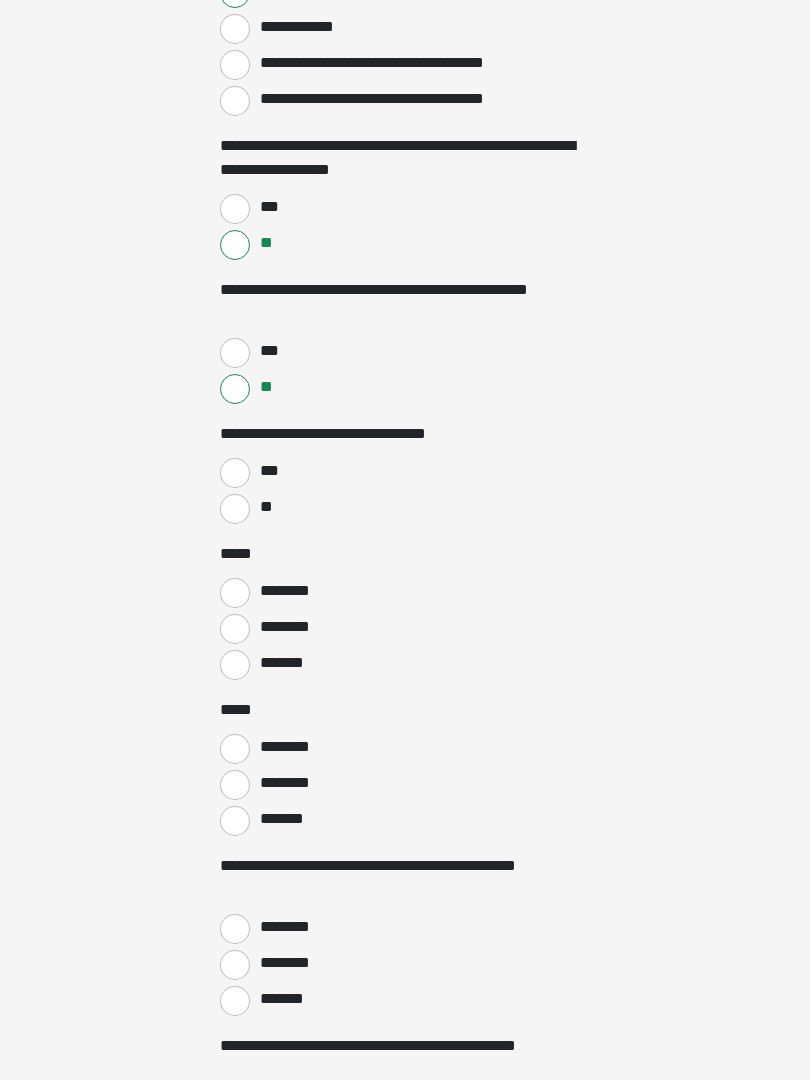 scroll, scrollTop: 1762, scrollLeft: 0, axis: vertical 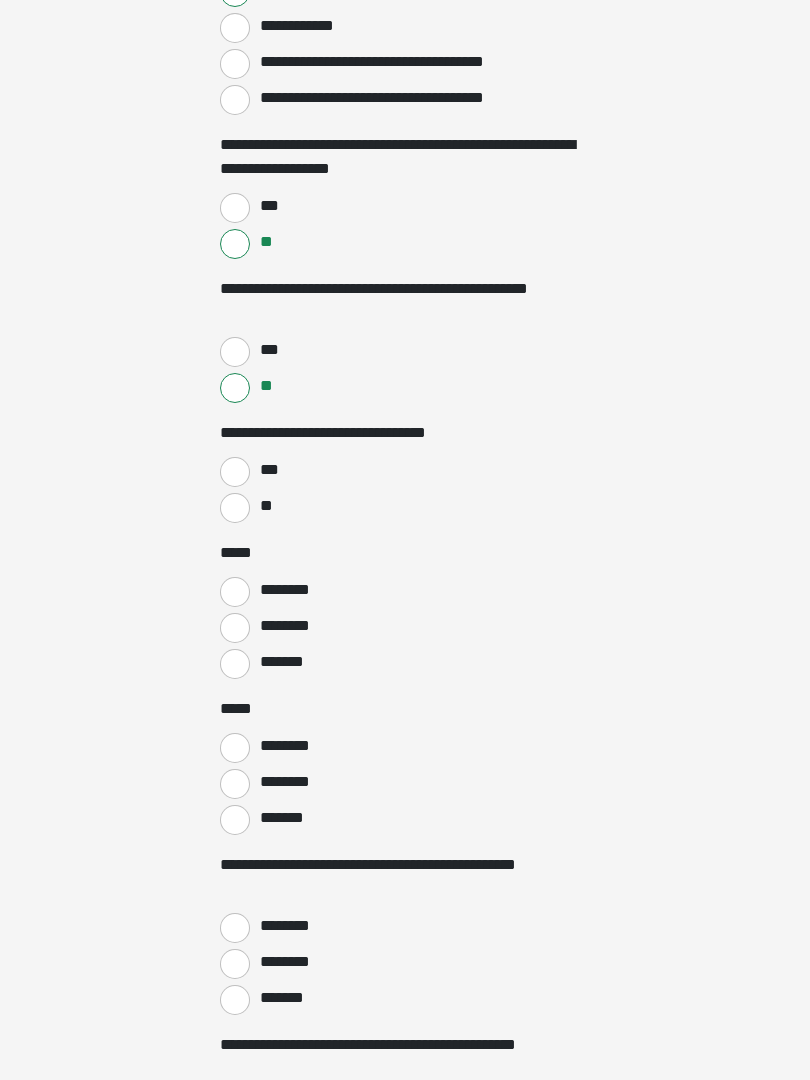 click on "********" at bounding box center [235, 593] 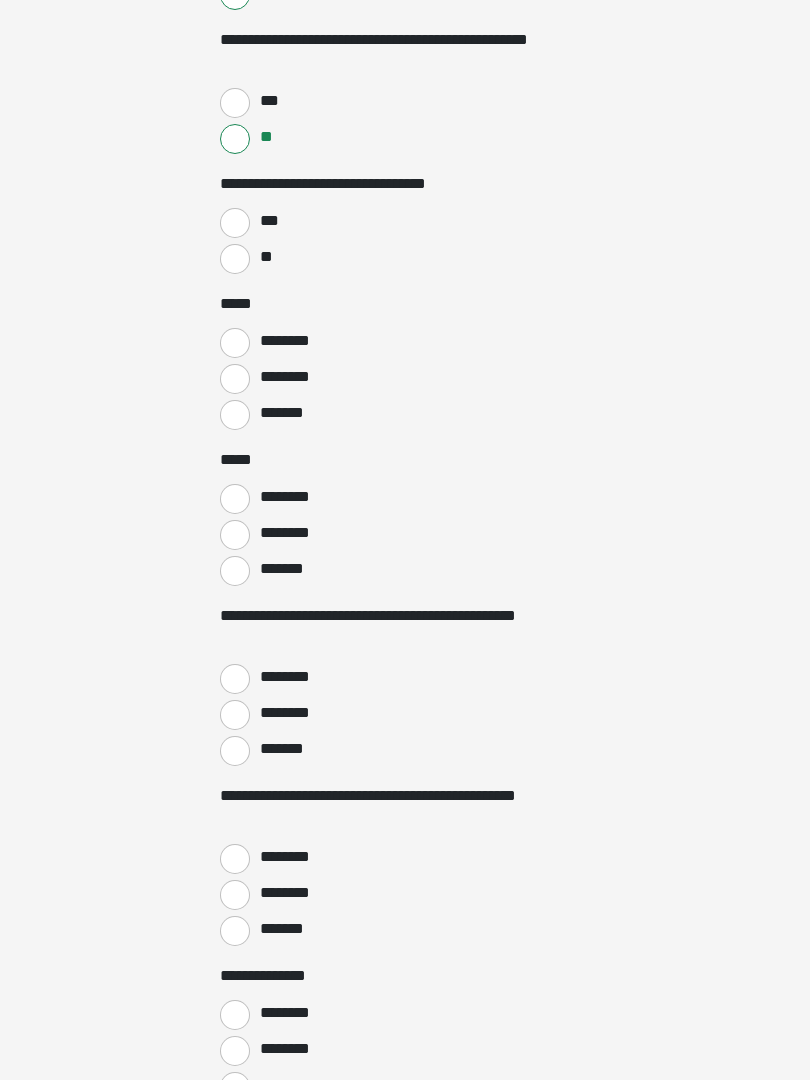click on "*******" at bounding box center (235, 932) 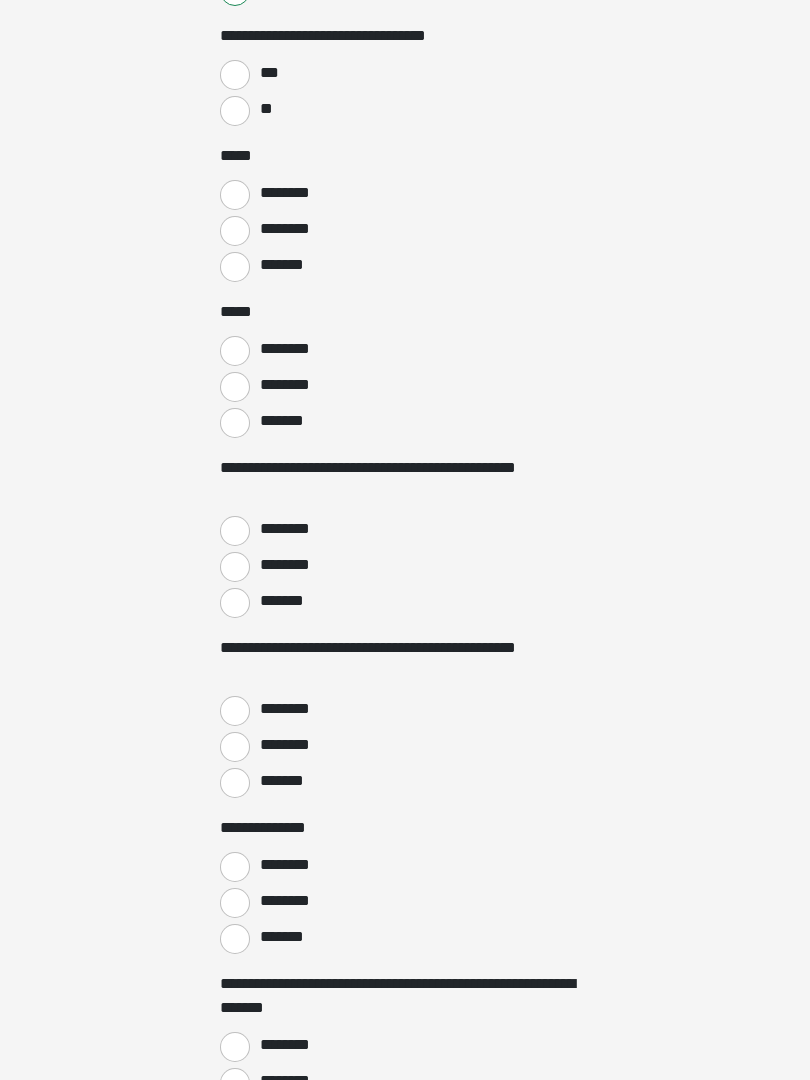 click on "*******" at bounding box center [289, 937] 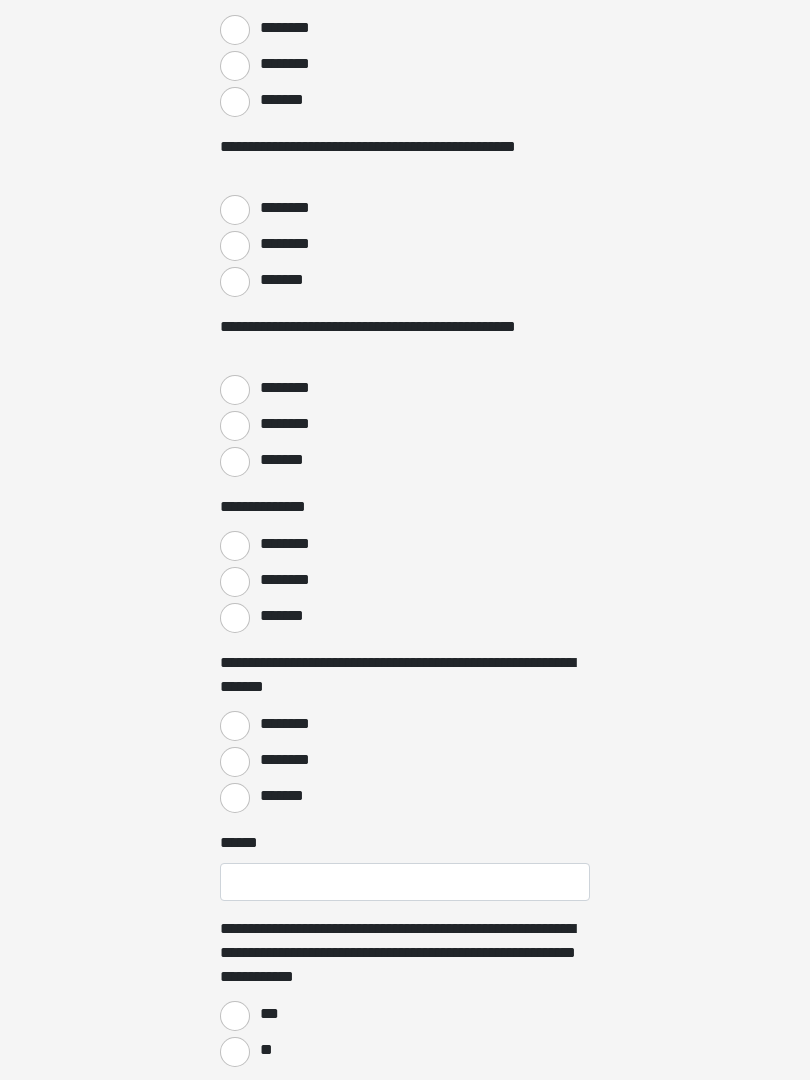scroll, scrollTop: 2473, scrollLeft: 0, axis: vertical 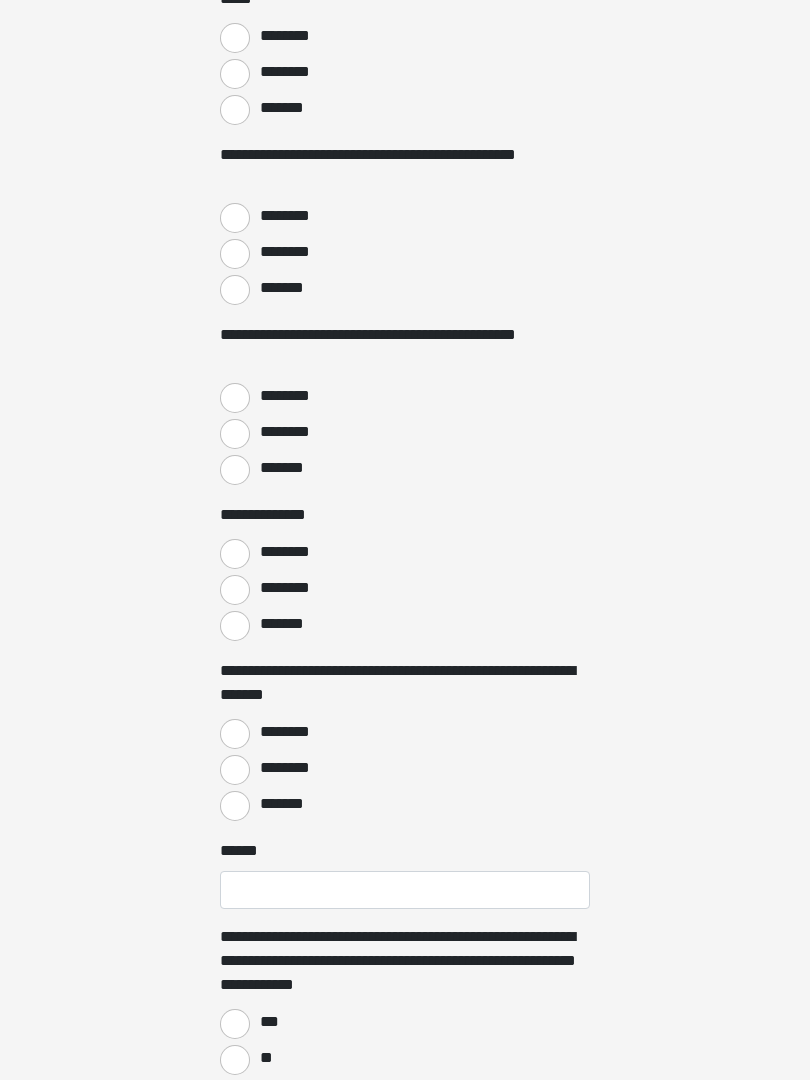 click on "*******" at bounding box center [235, 806] 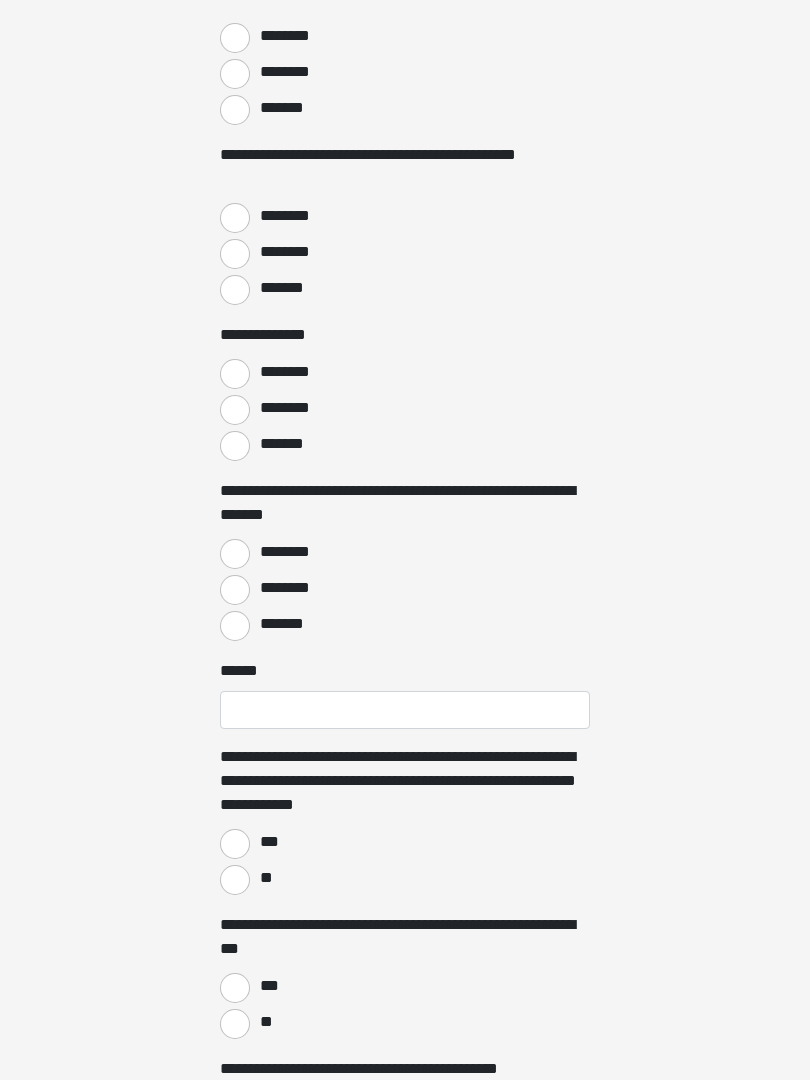 scroll, scrollTop: 2655, scrollLeft: 0, axis: vertical 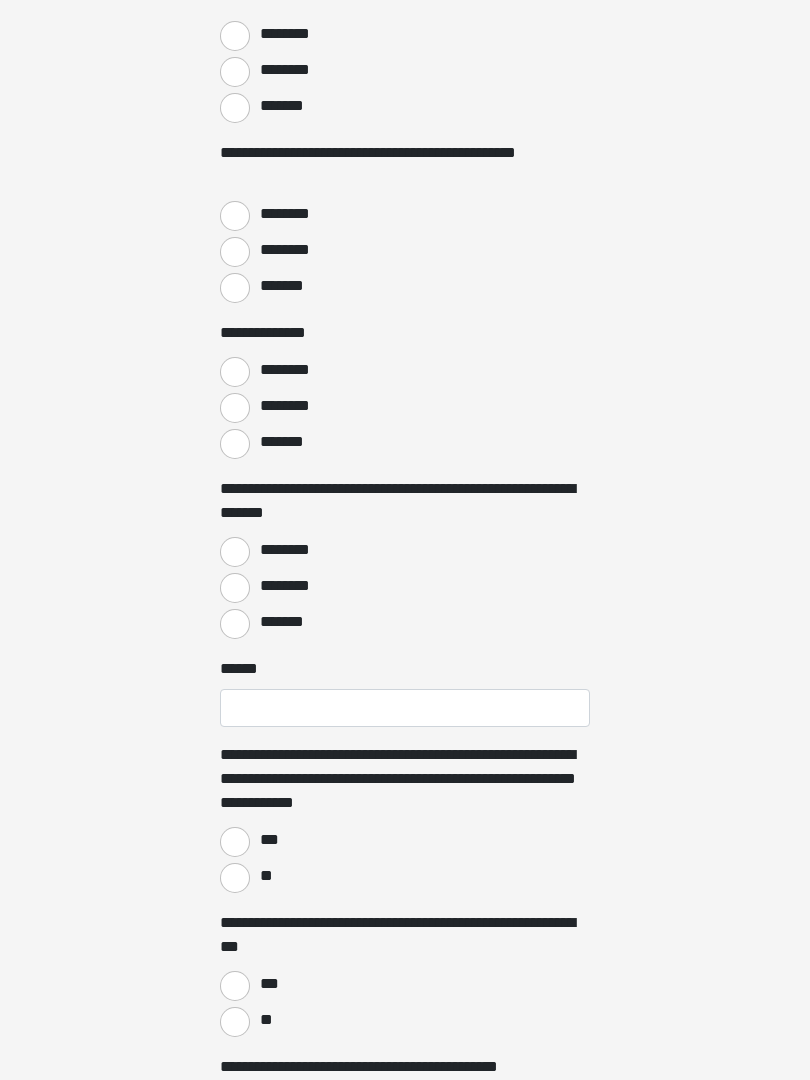 click on "**" at bounding box center [235, 878] 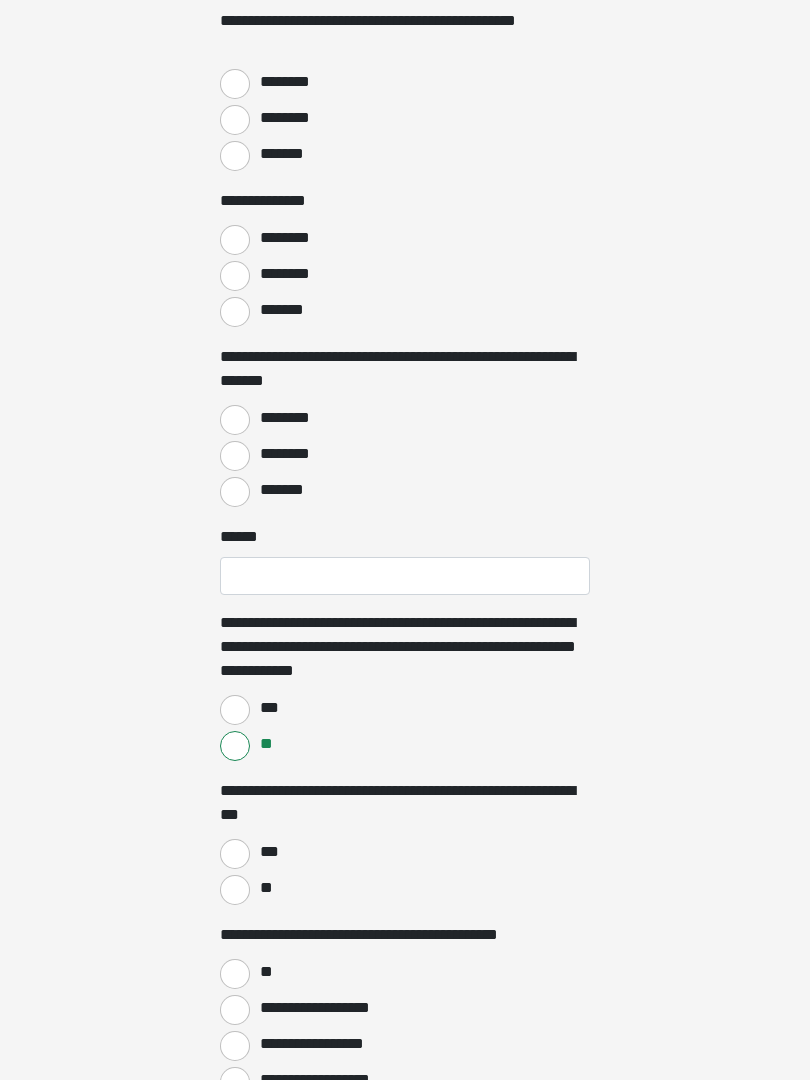scroll, scrollTop: 2788, scrollLeft: 0, axis: vertical 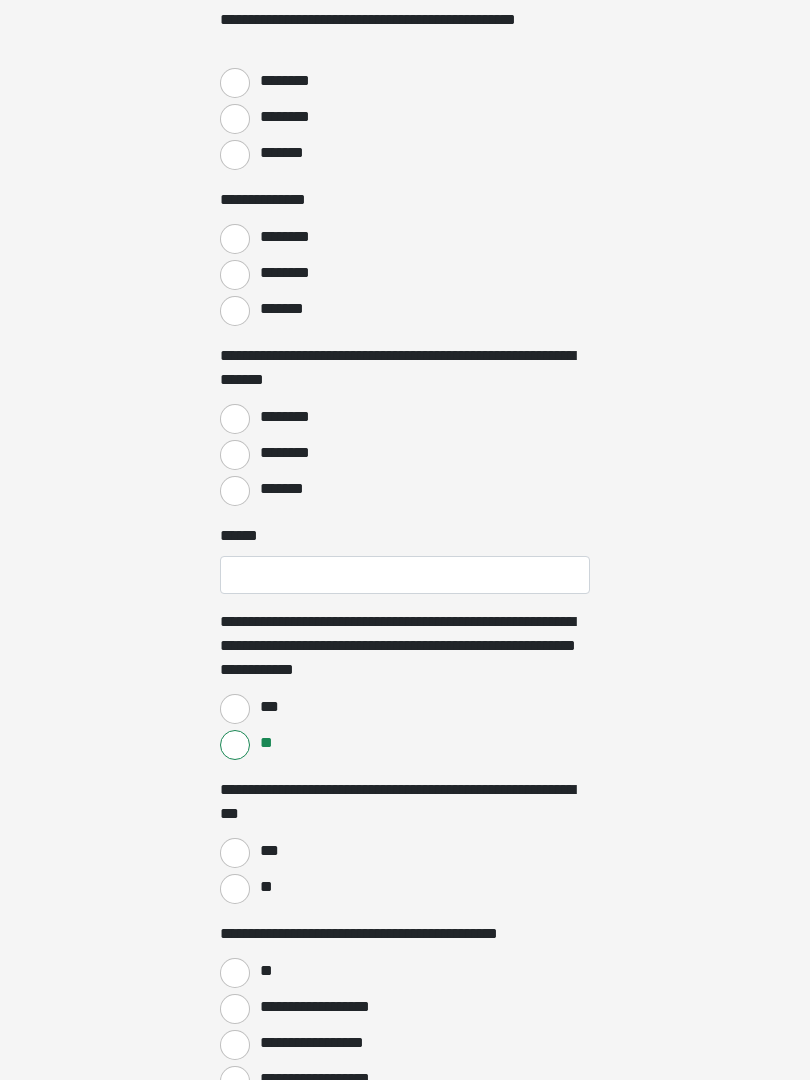 click on "**" at bounding box center (235, 889) 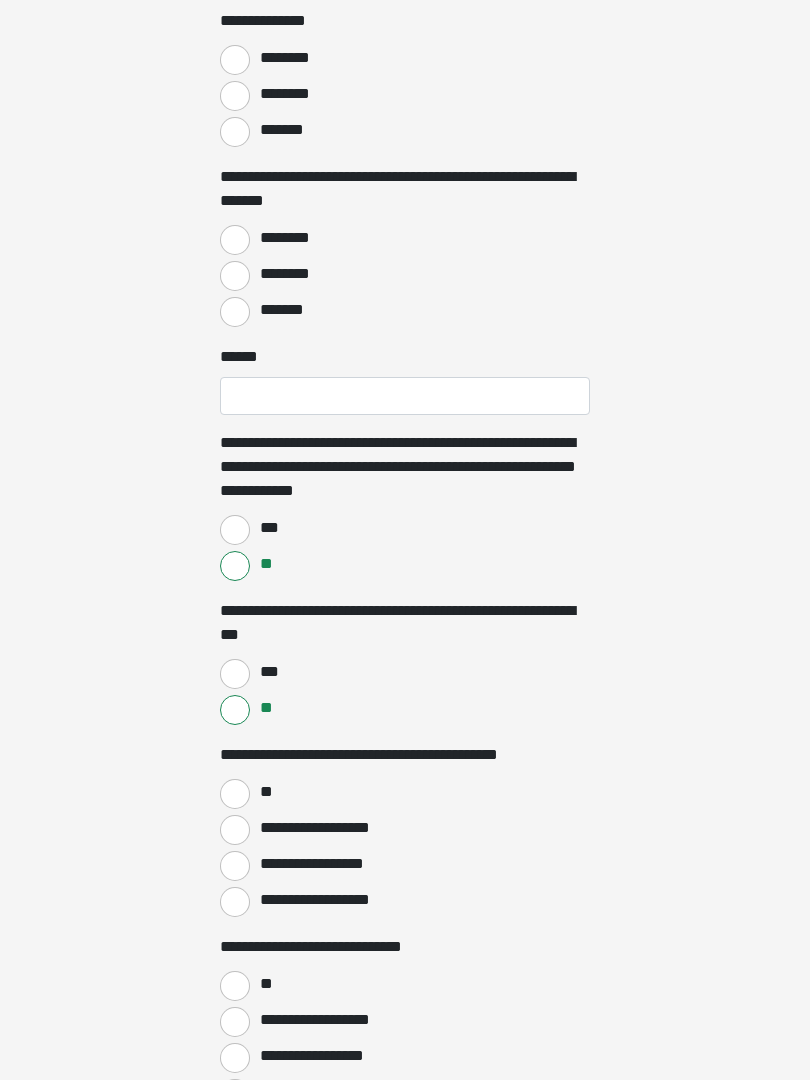 scroll, scrollTop: 2970, scrollLeft: 0, axis: vertical 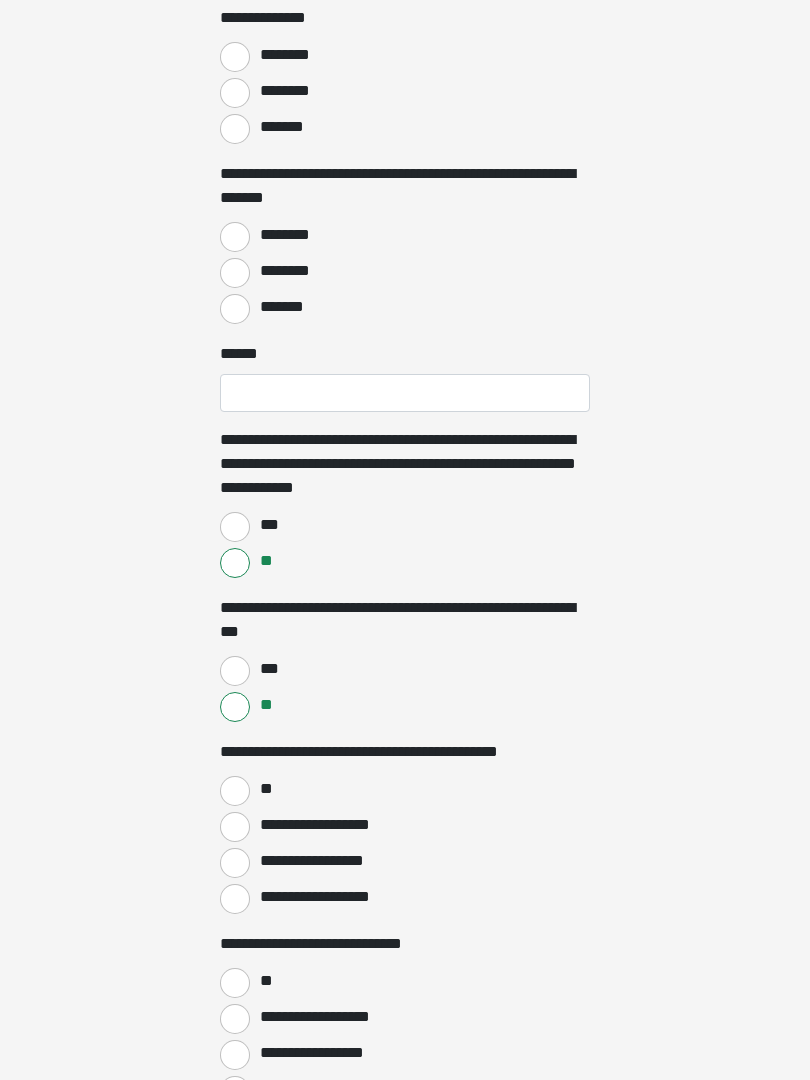click on "**" at bounding box center (235, 791) 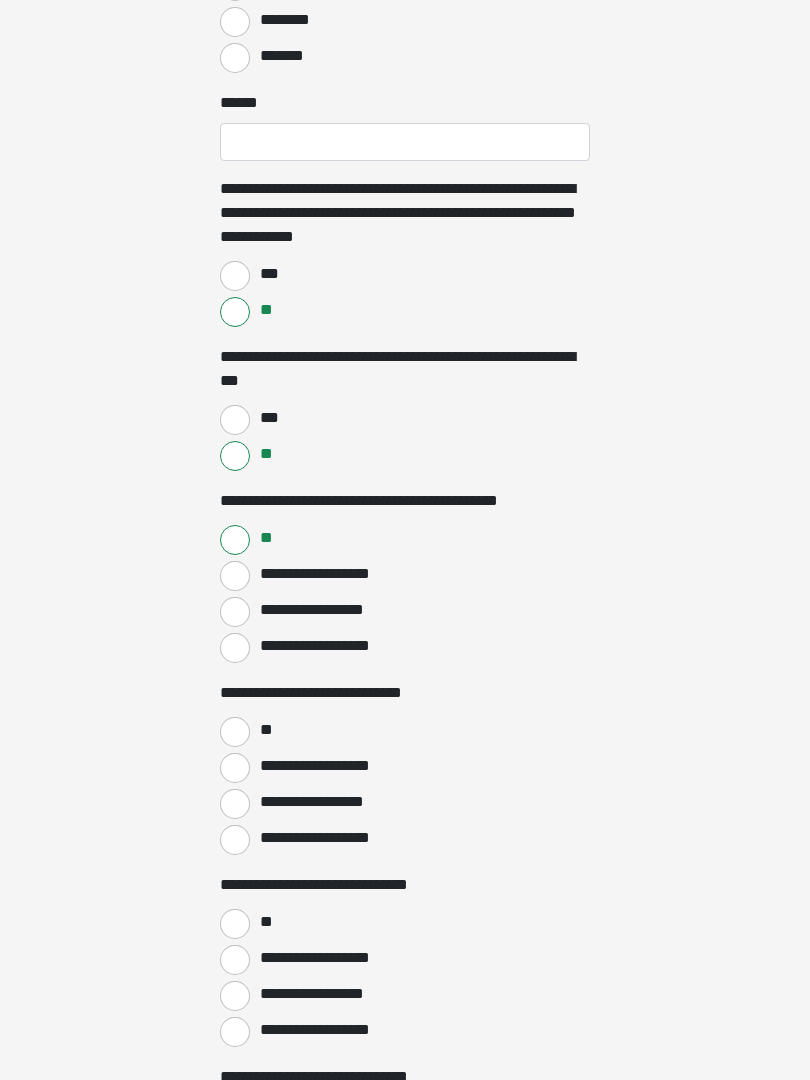 scroll, scrollTop: 3221, scrollLeft: 0, axis: vertical 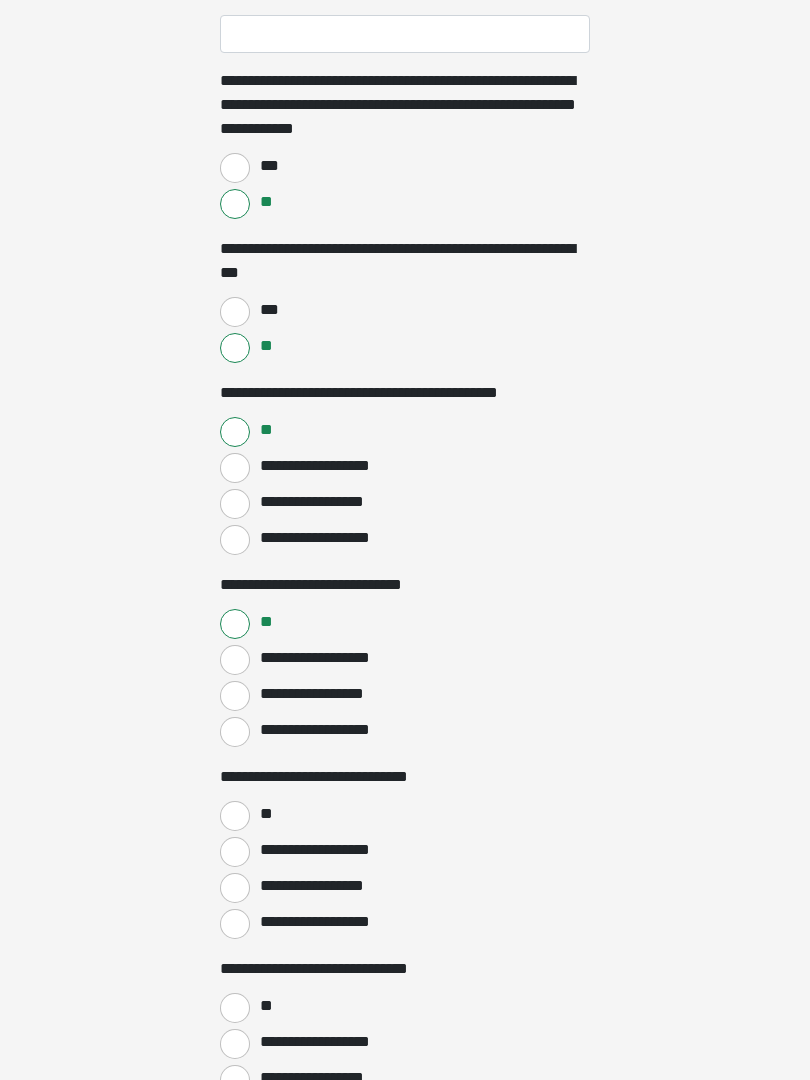 click on "**" at bounding box center (235, 817) 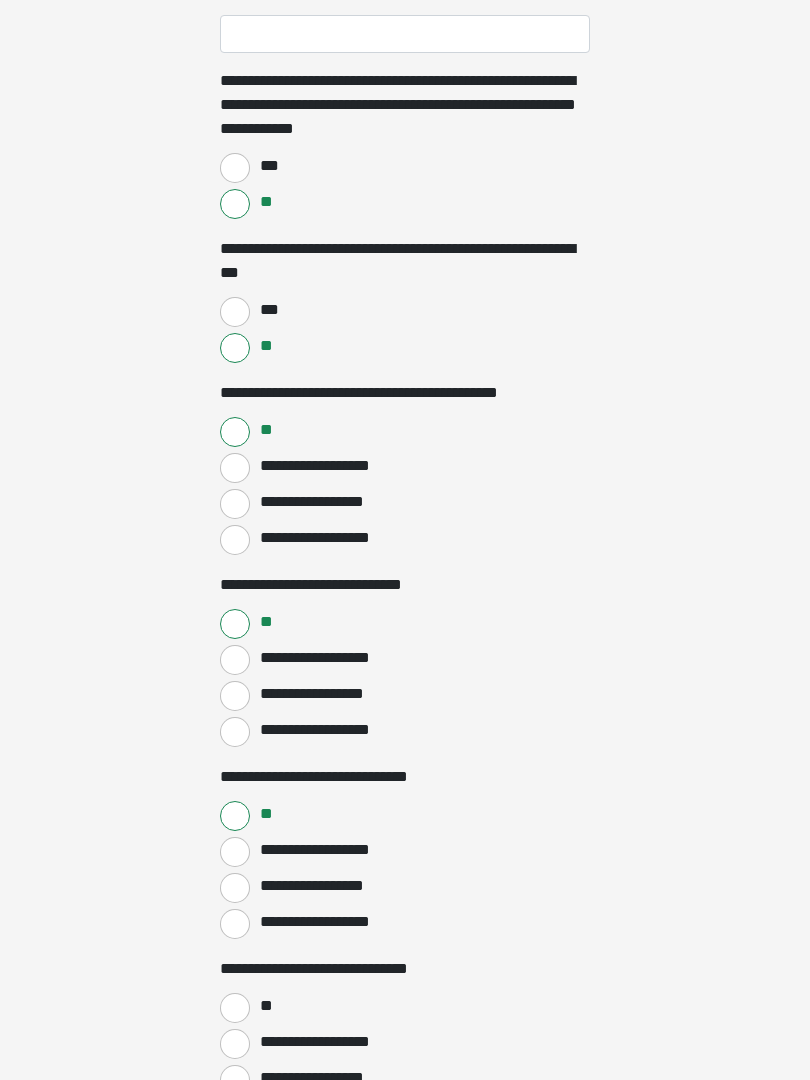 click on "**" at bounding box center [265, 1006] 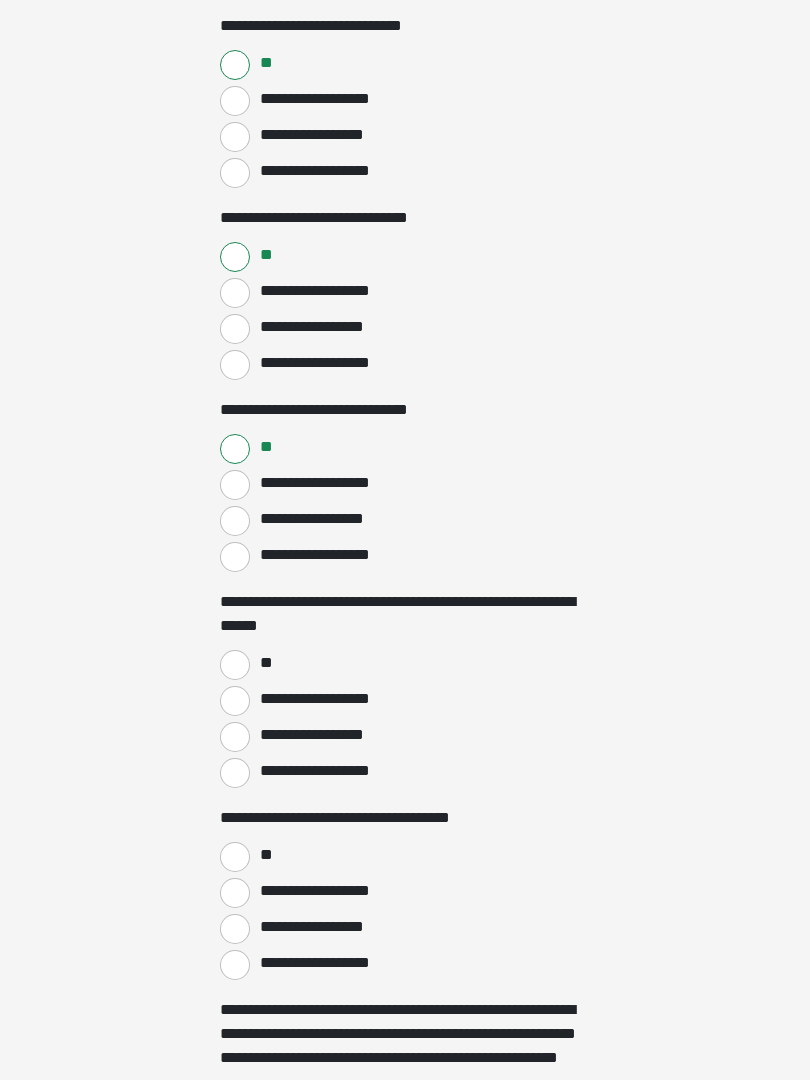 scroll, scrollTop: 3888, scrollLeft: 0, axis: vertical 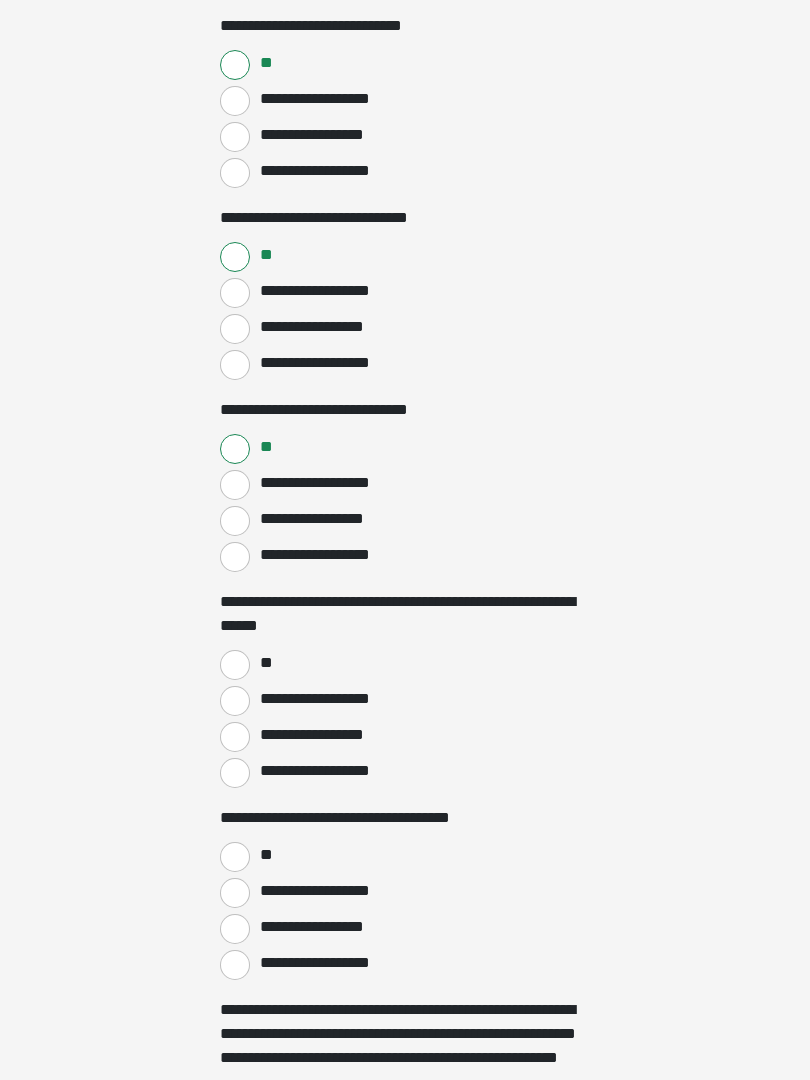 click on "**" at bounding box center [235, 665] 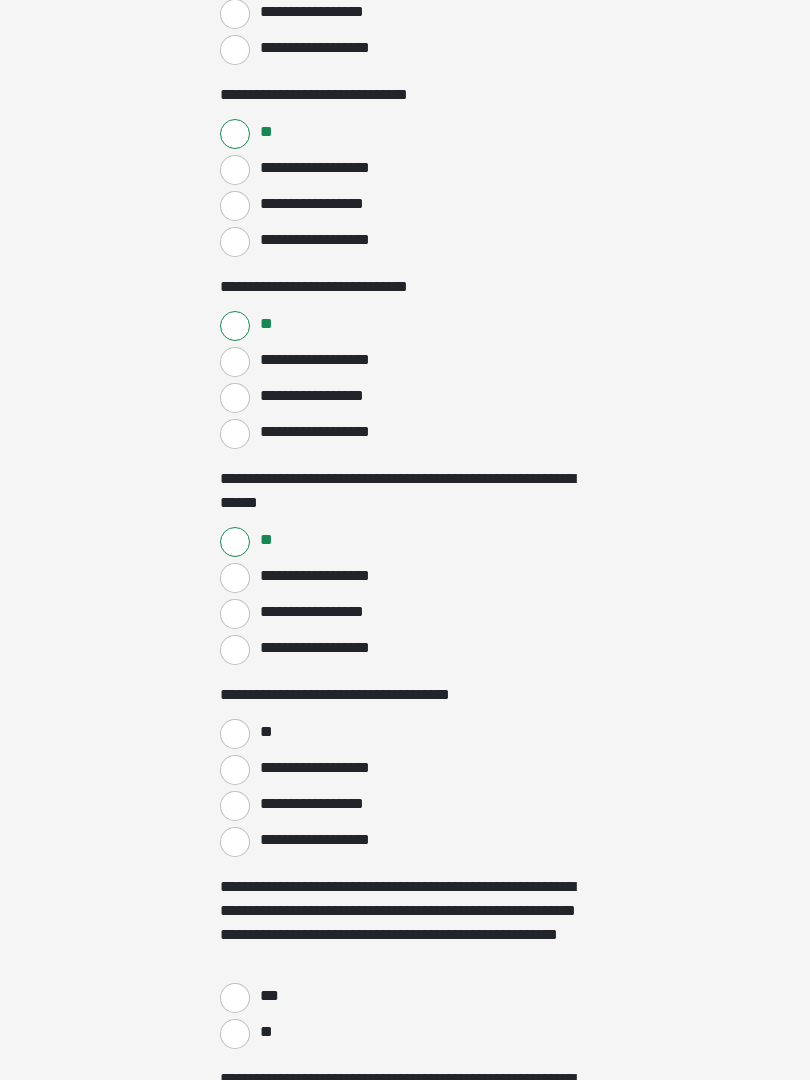 scroll, scrollTop: 4011, scrollLeft: 0, axis: vertical 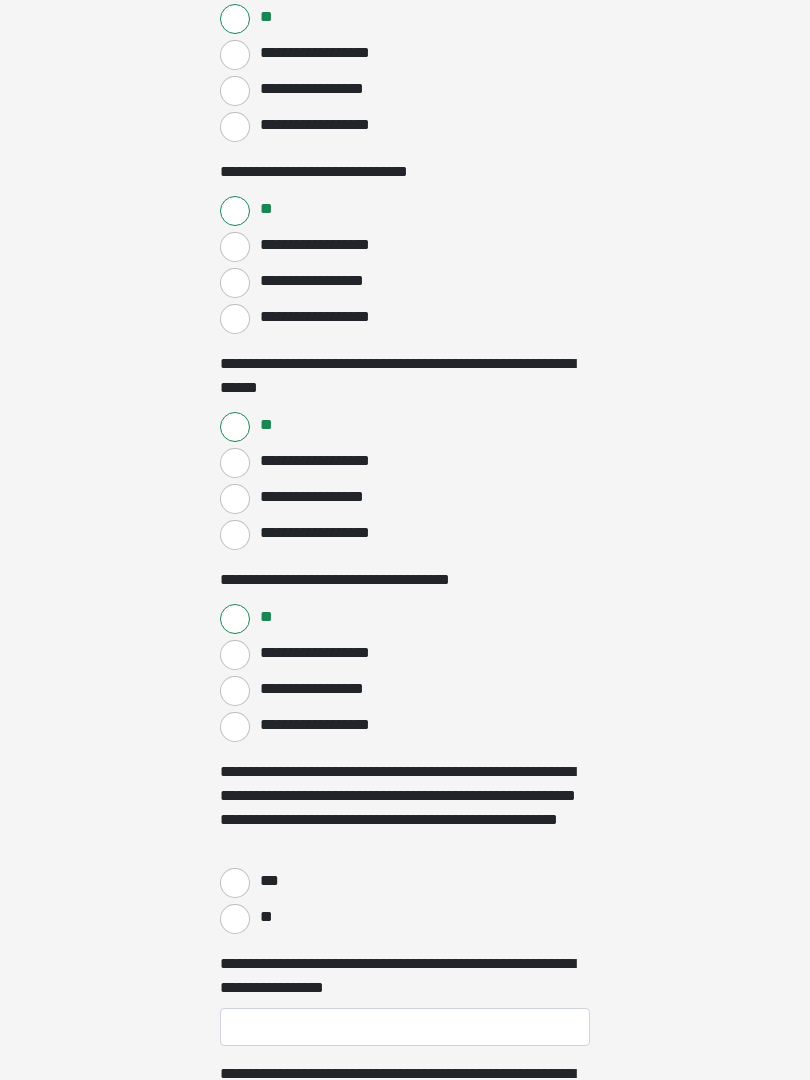click on "**" at bounding box center [235, 919] 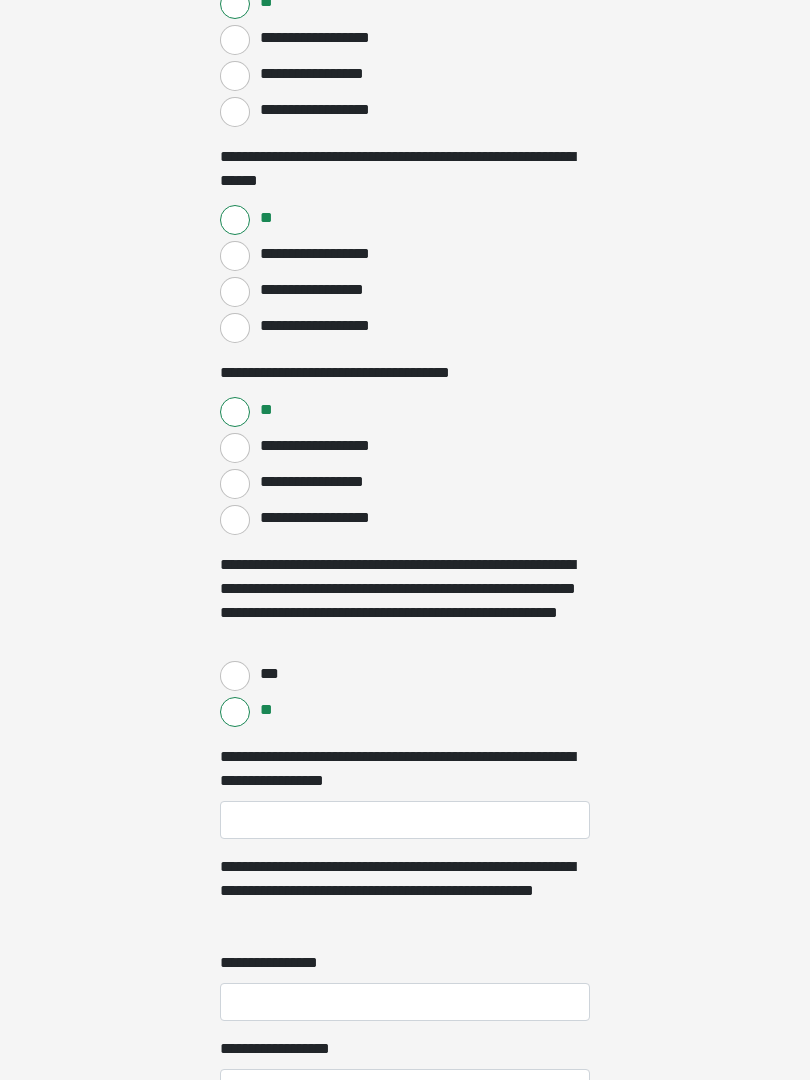 scroll, scrollTop: 4388, scrollLeft: 0, axis: vertical 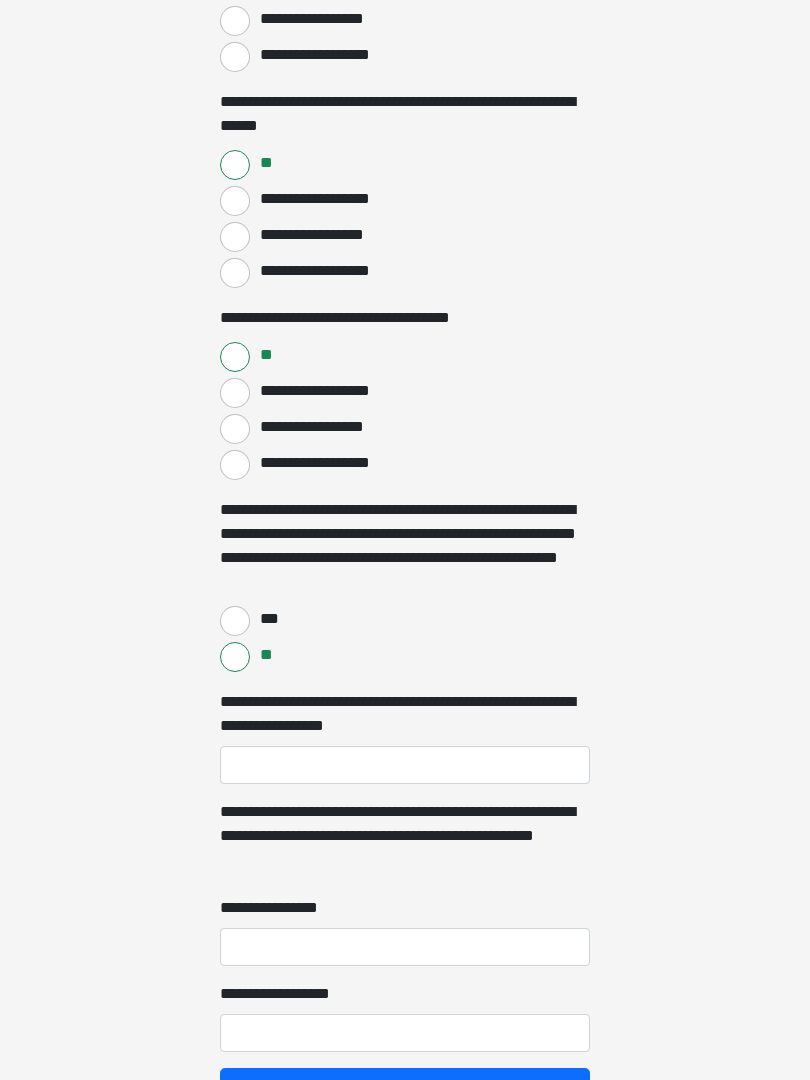 click on "**********" at bounding box center [405, 765] 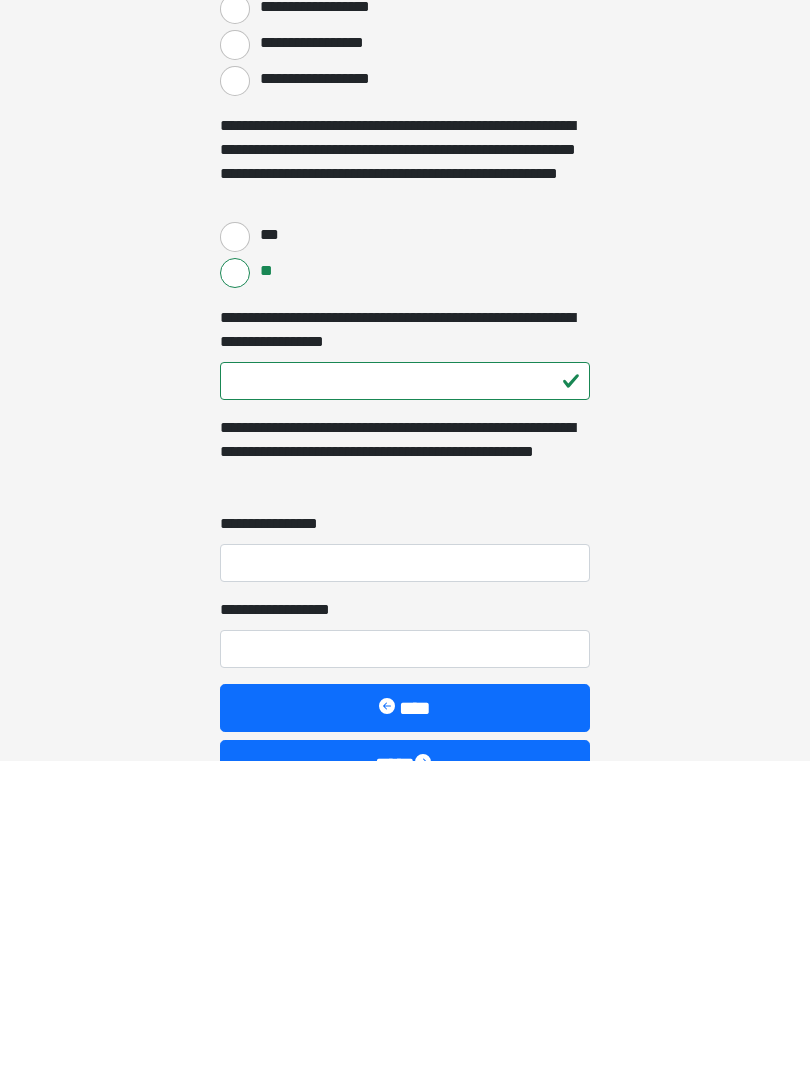 scroll, scrollTop: 4583, scrollLeft: 0, axis: vertical 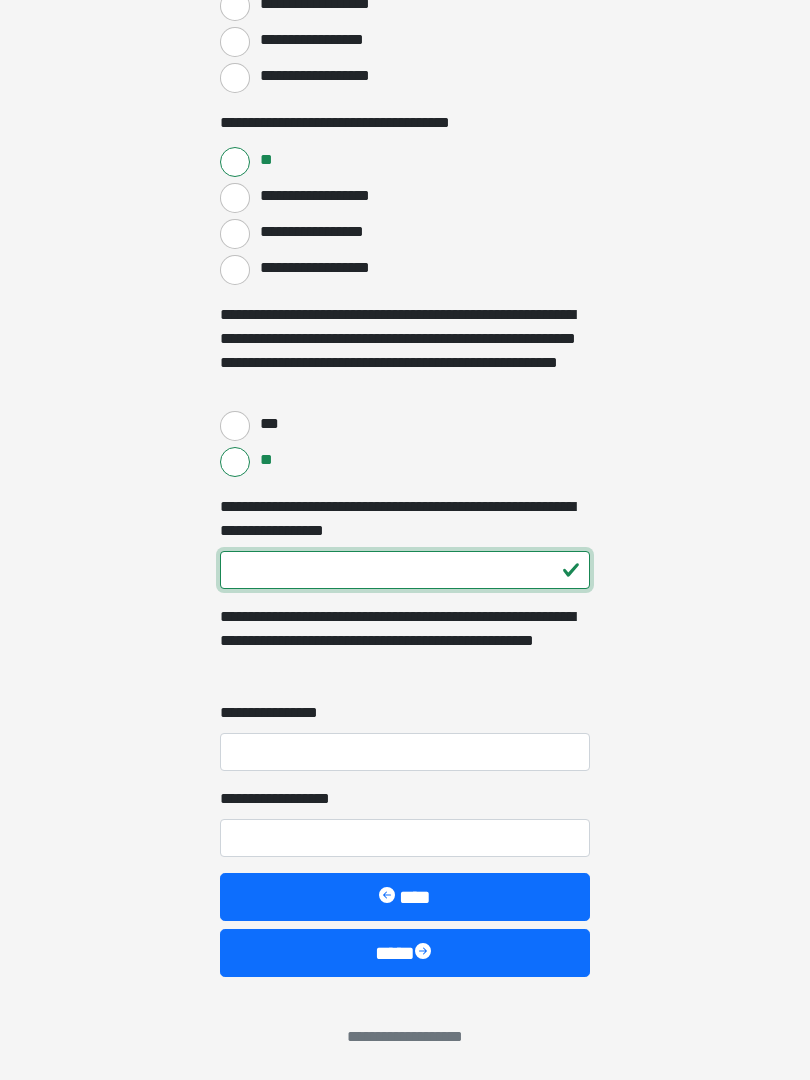 type on "***" 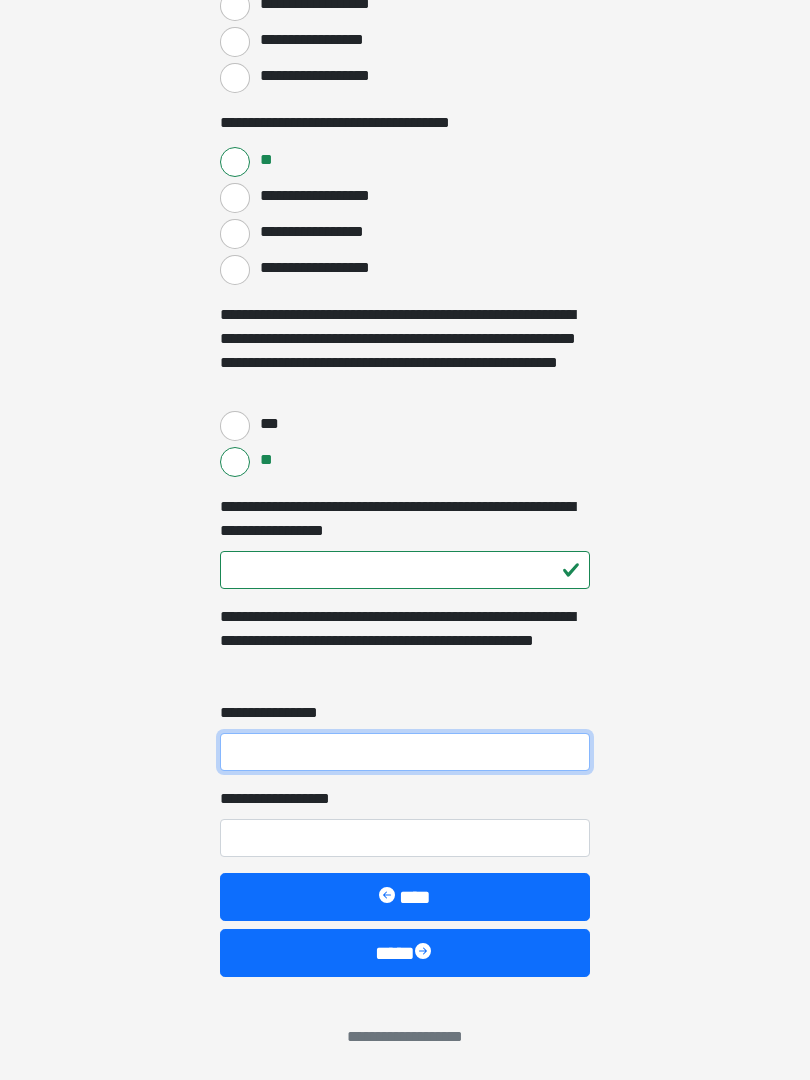 click on "**********" at bounding box center (405, 752) 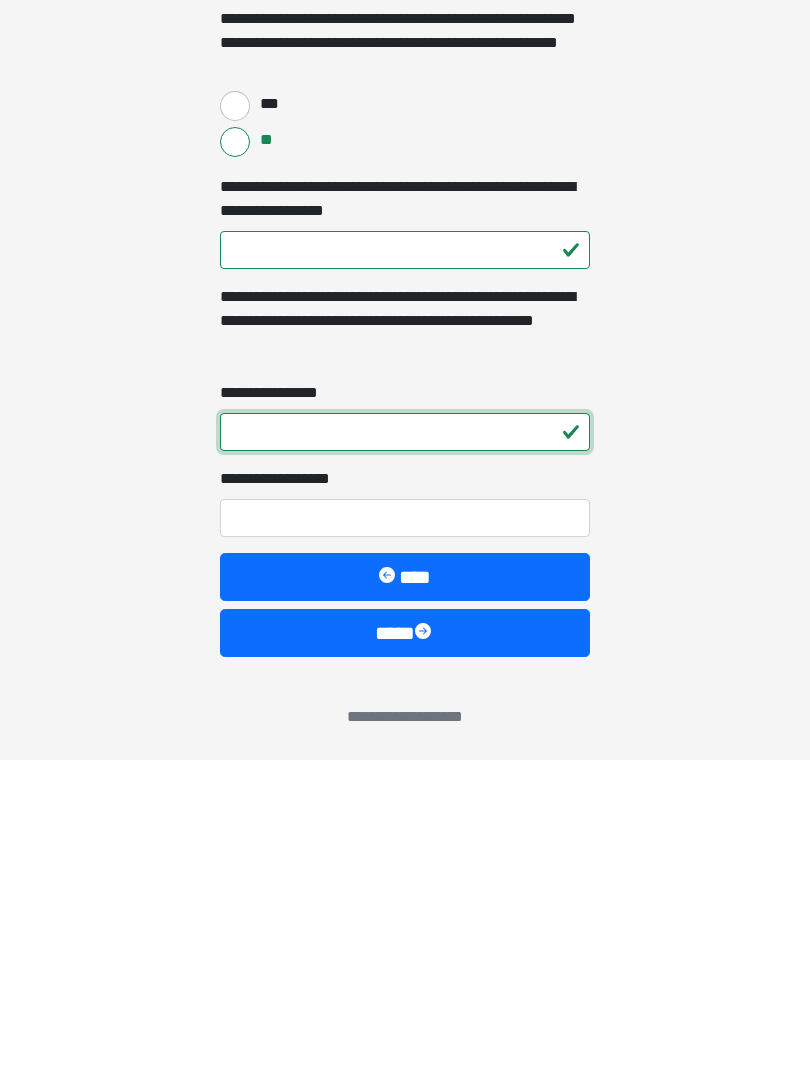 type on "*" 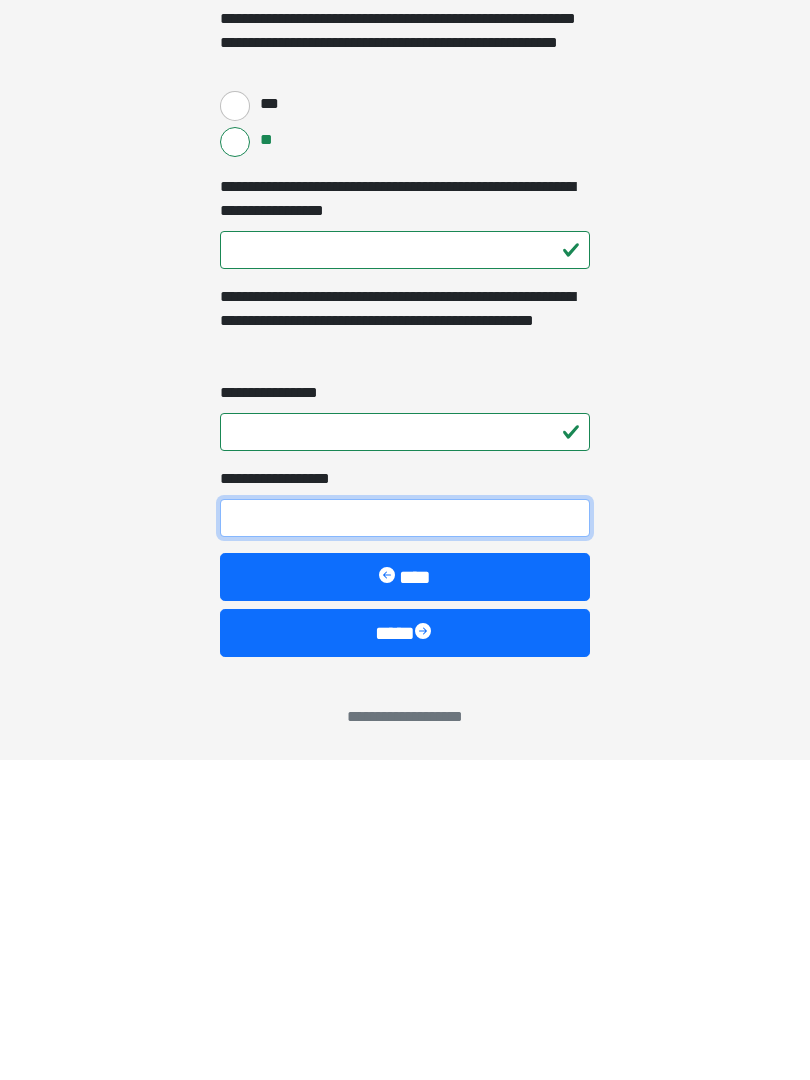 click on "**********" at bounding box center [405, 838] 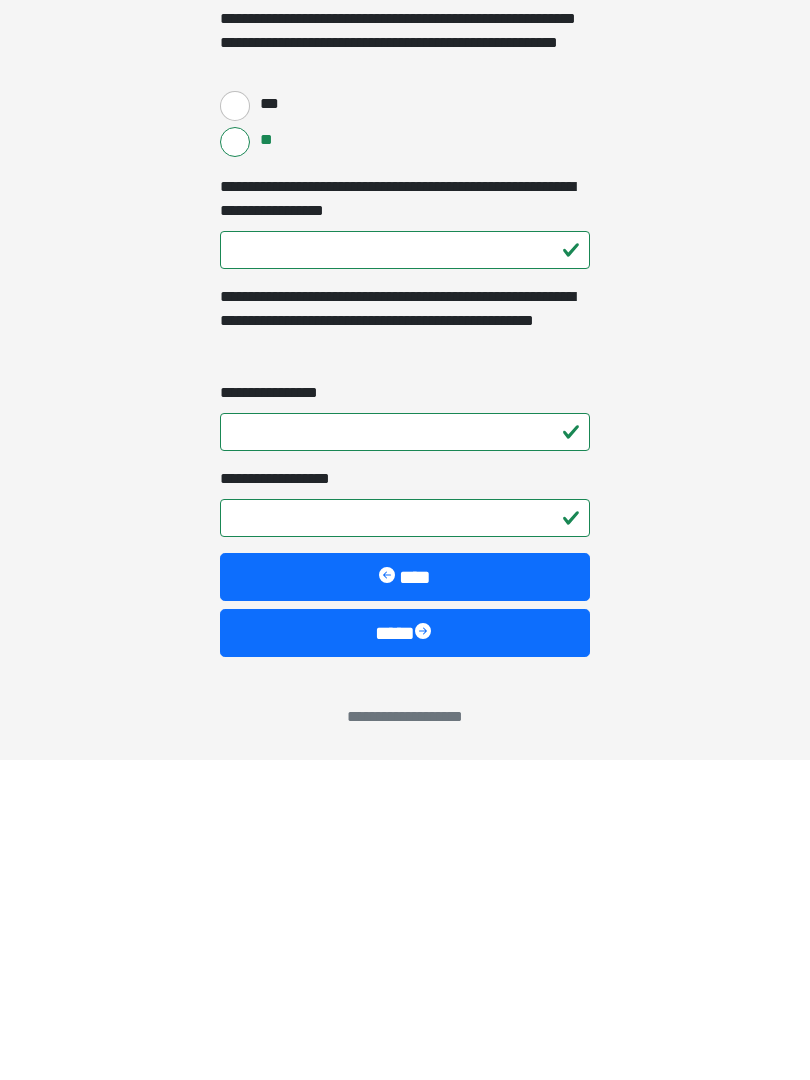 click on "****" at bounding box center [405, 953] 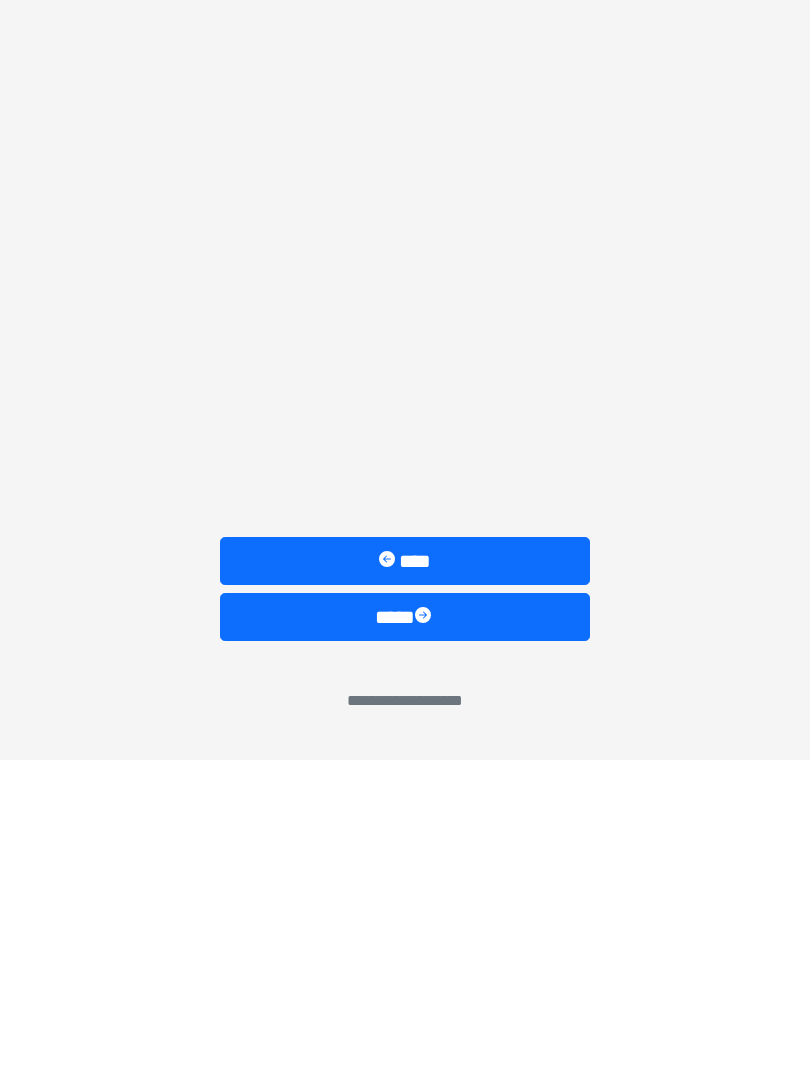 scroll, scrollTop: 0, scrollLeft: 0, axis: both 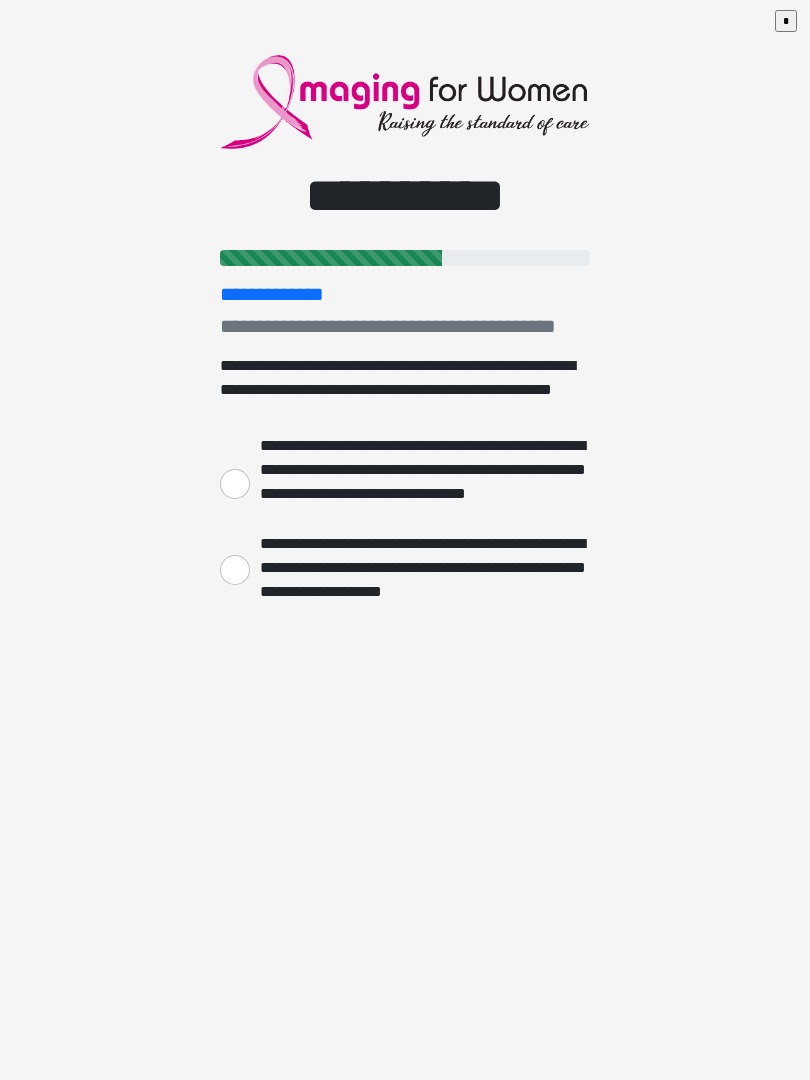 click on "**********" at bounding box center (405, 540) 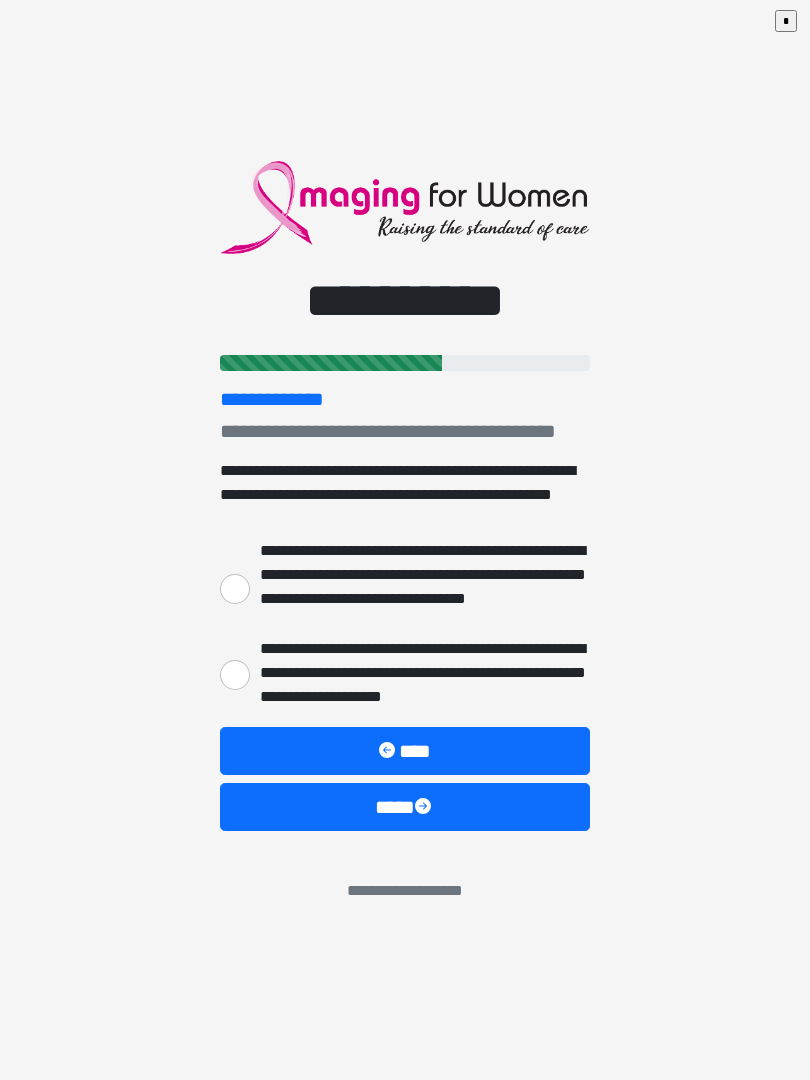 click on "**********" at bounding box center [235, 675] 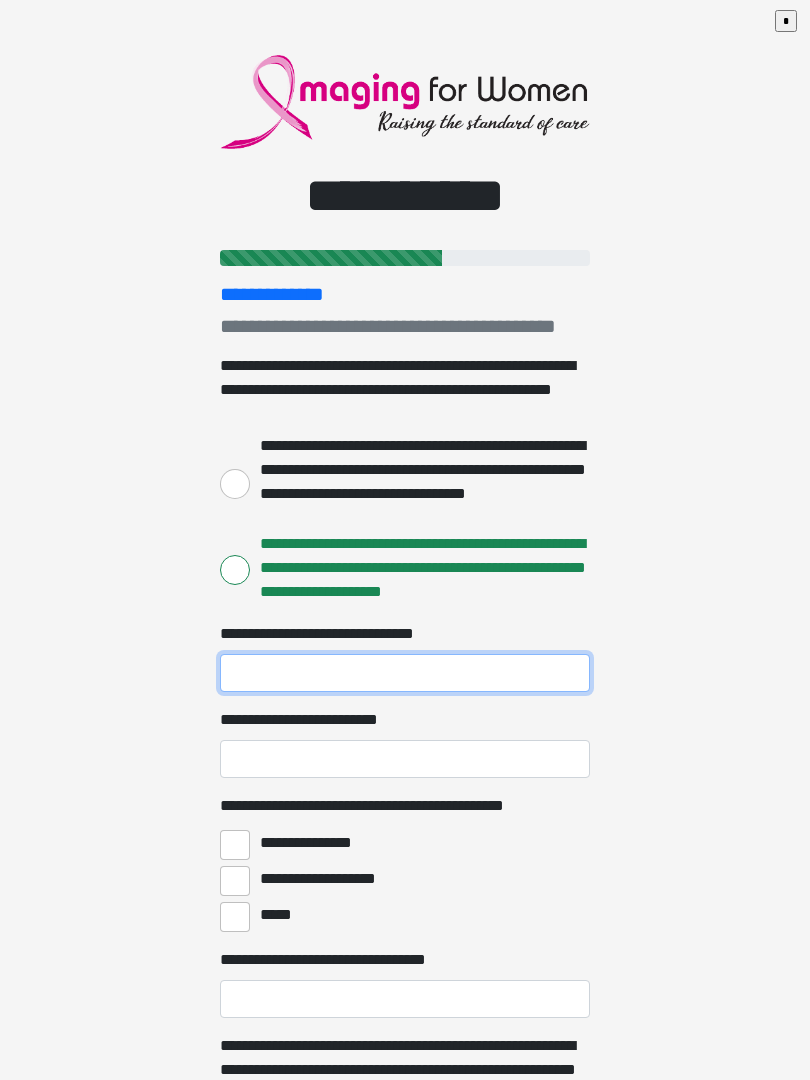 click on "**********" at bounding box center (405, 673) 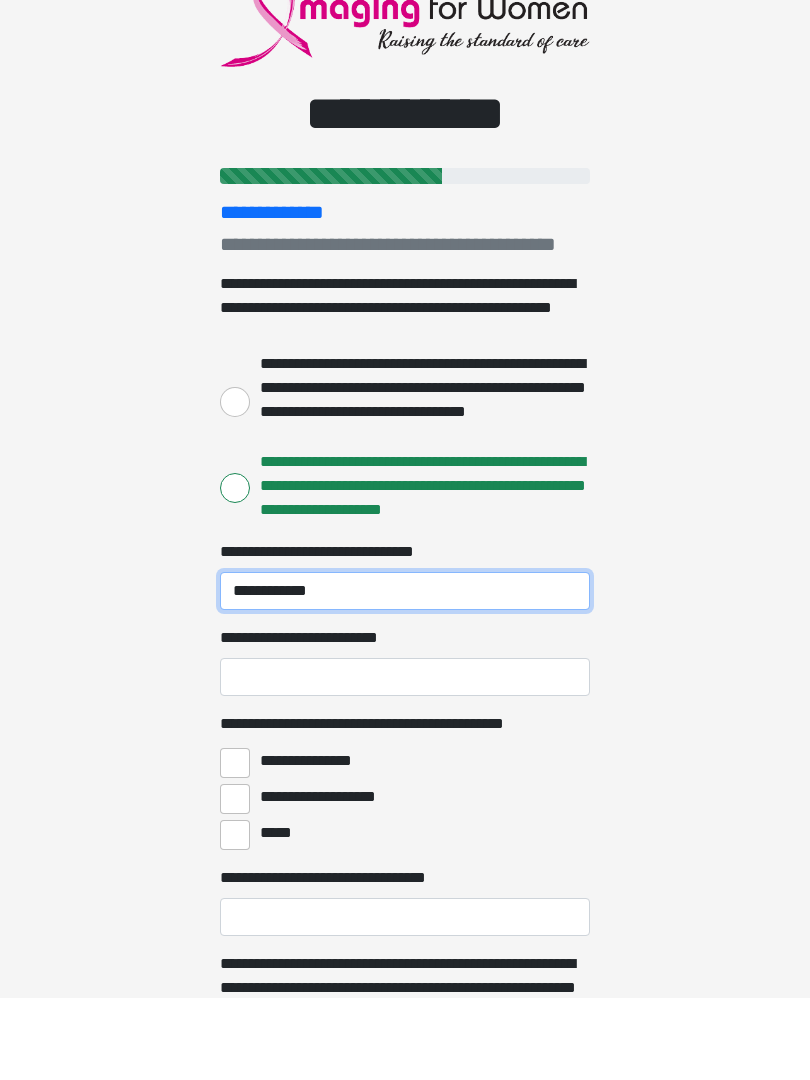 type on "**********" 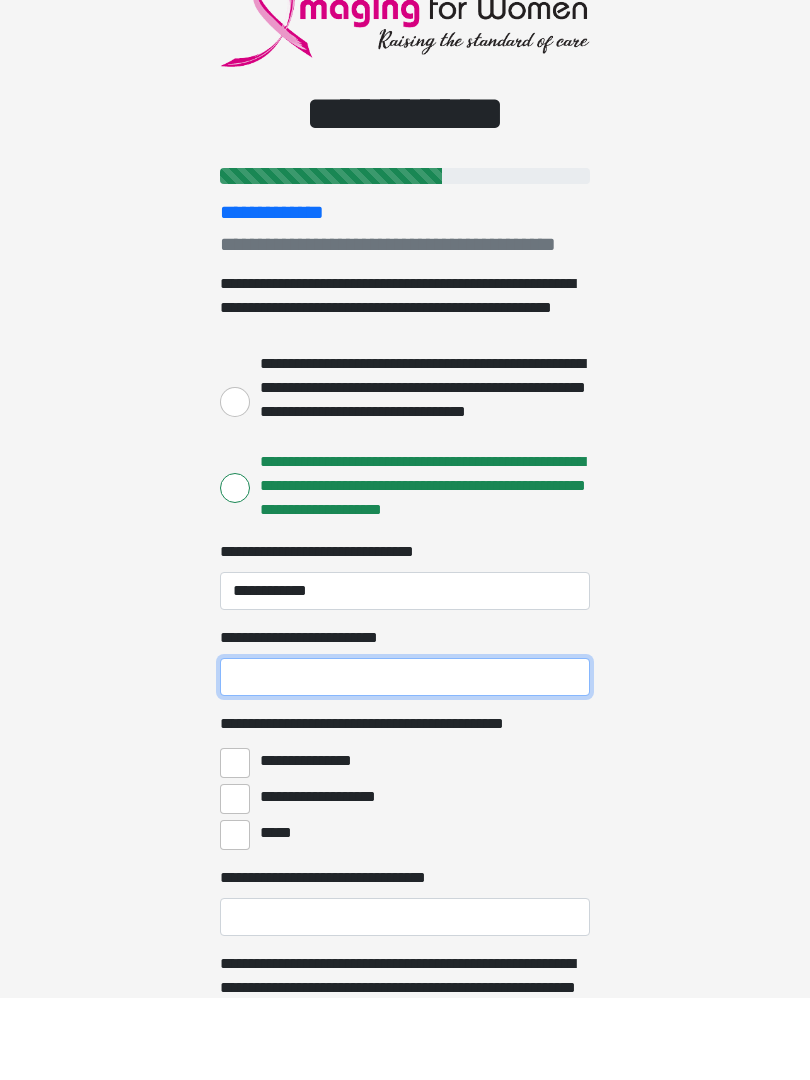 click on "**********" at bounding box center (405, 759) 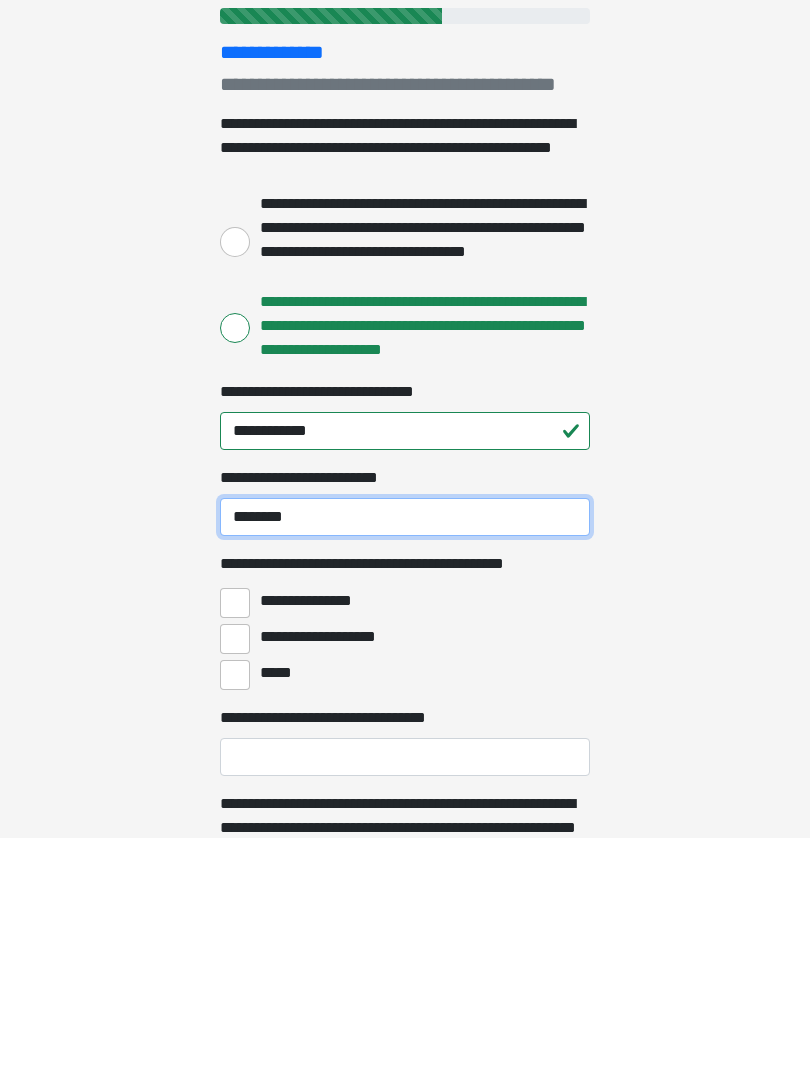type on "*******" 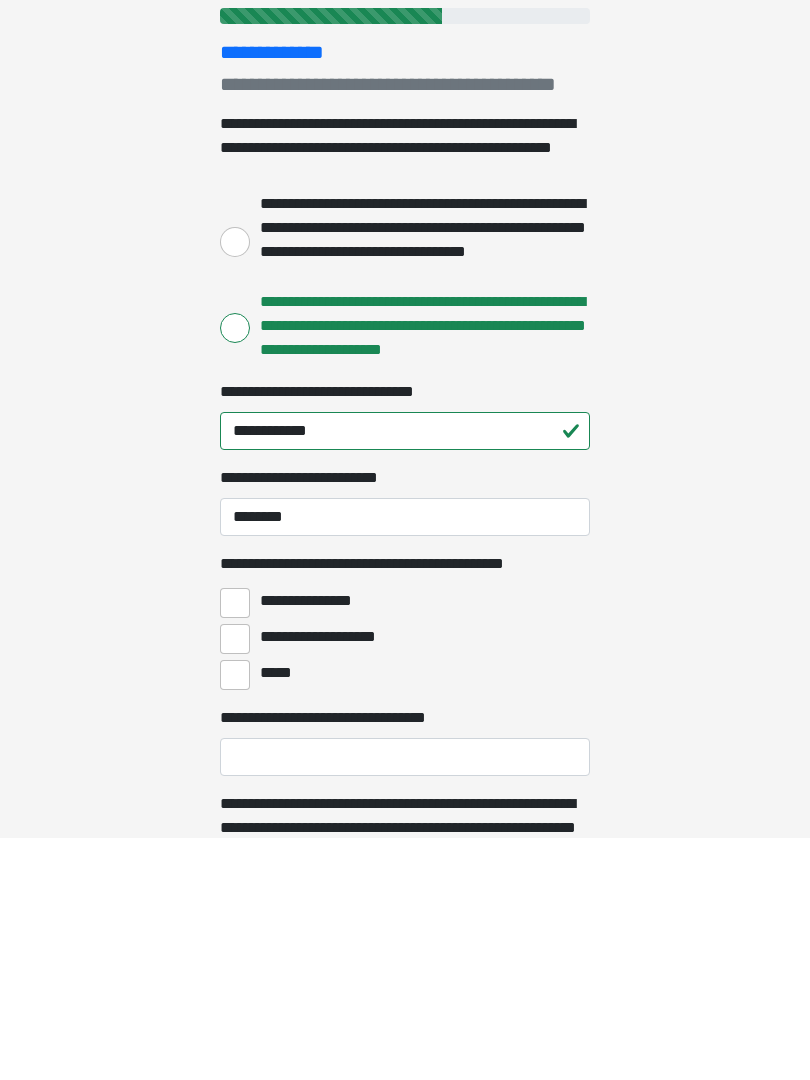 click on "**********" at bounding box center [235, 845] 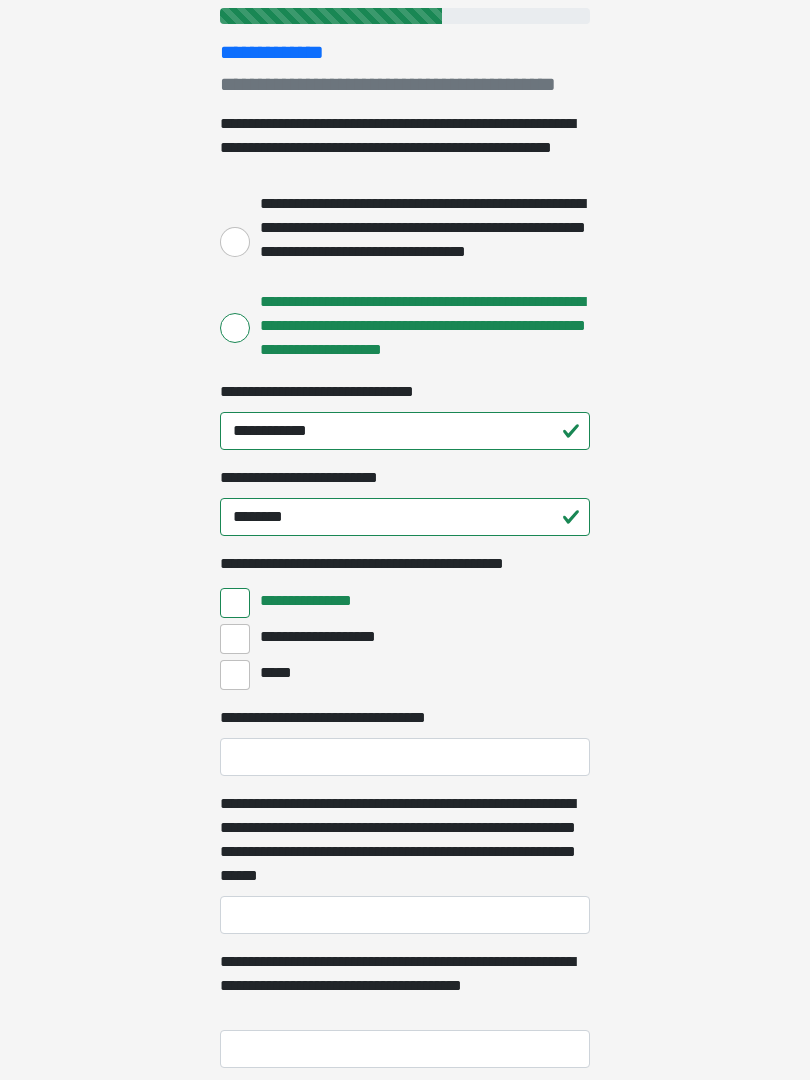 click on "**********" at bounding box center [235, 639] 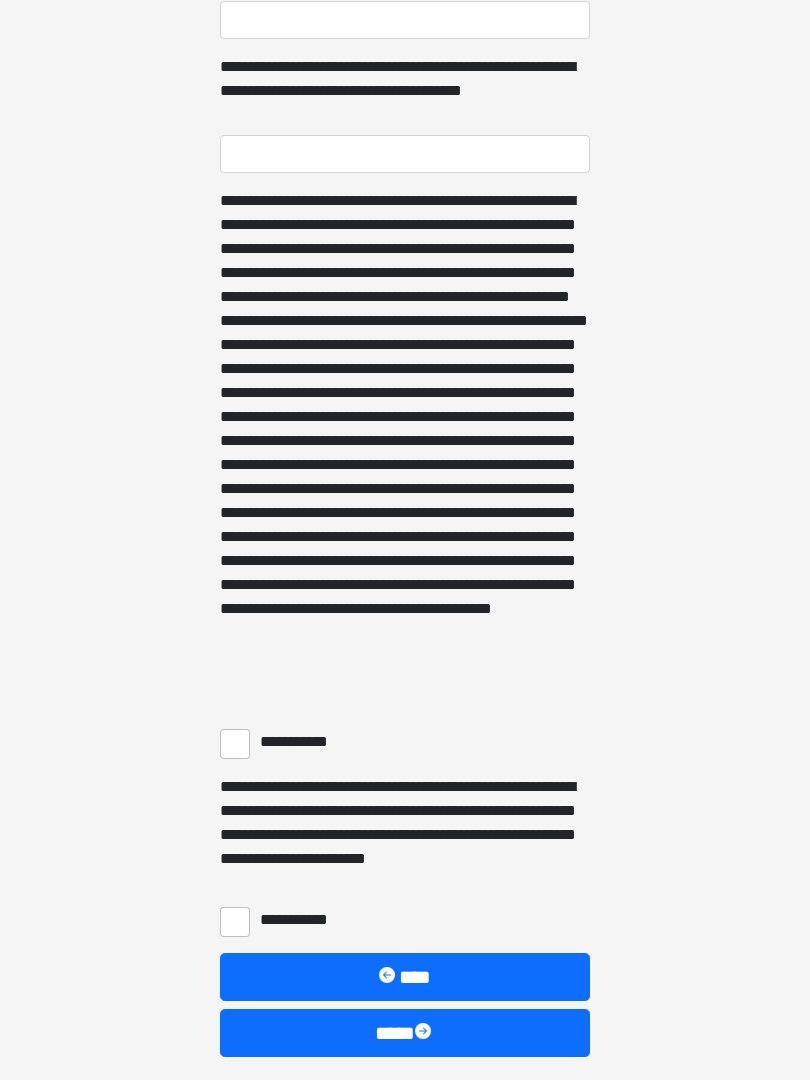click on "**********" at bounding box center [235, 745] 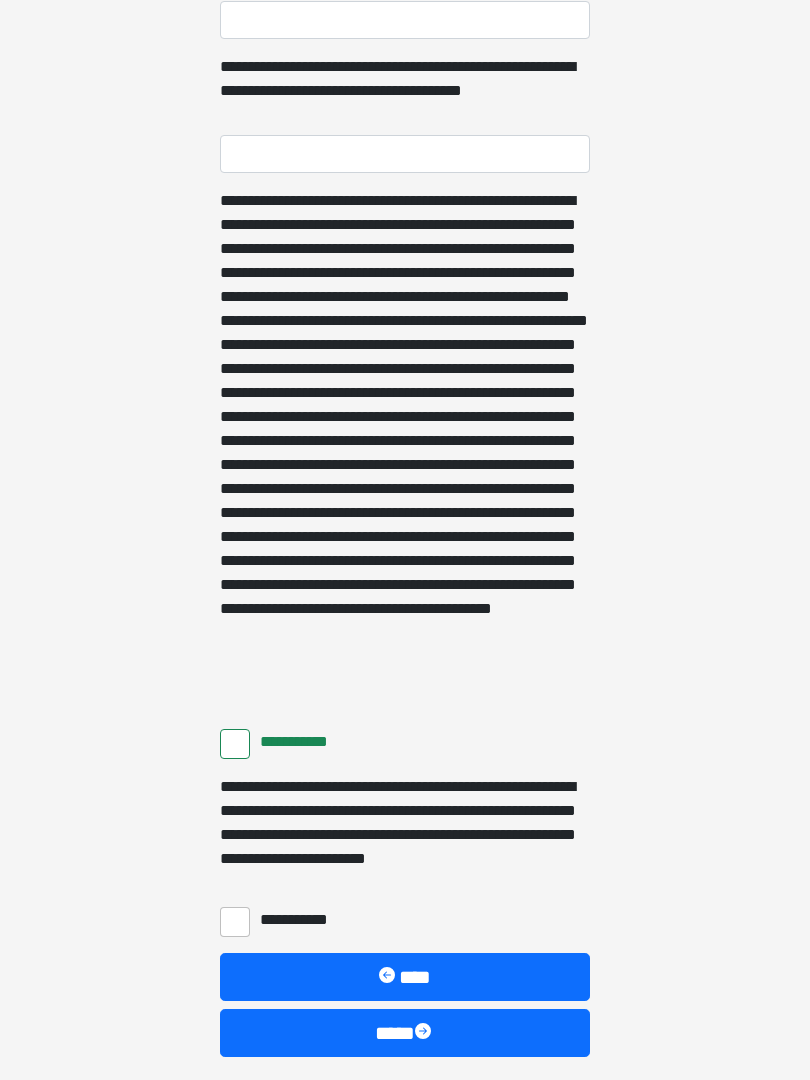 click on "**********" at bounding box center (235, 922) 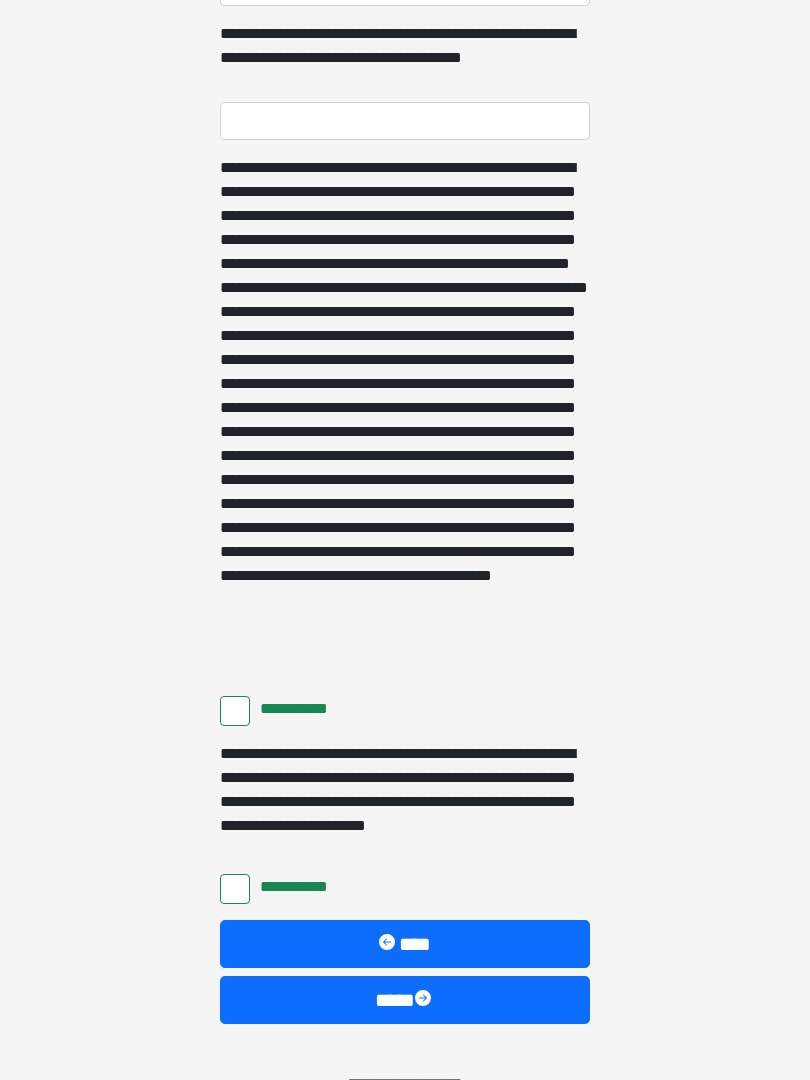 click on "****" at bounding box center [405, 1001] 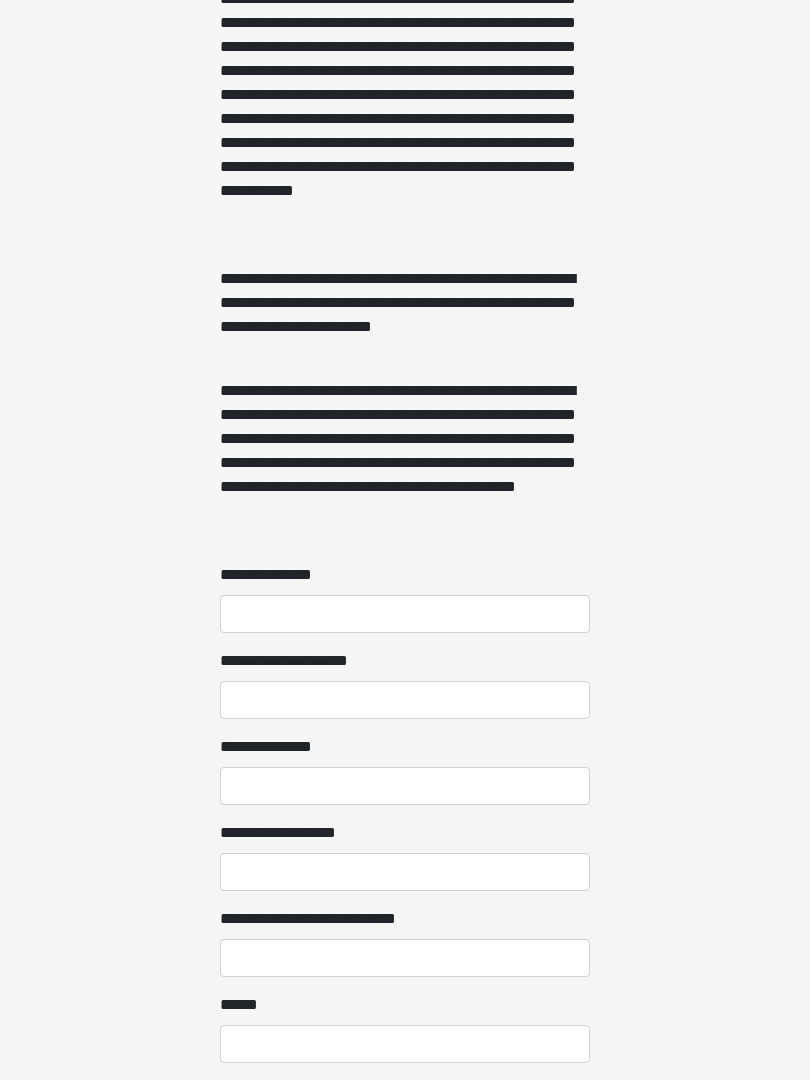 scroll, scrollTop: 1174, scrollLeft: 0, axis: vertical 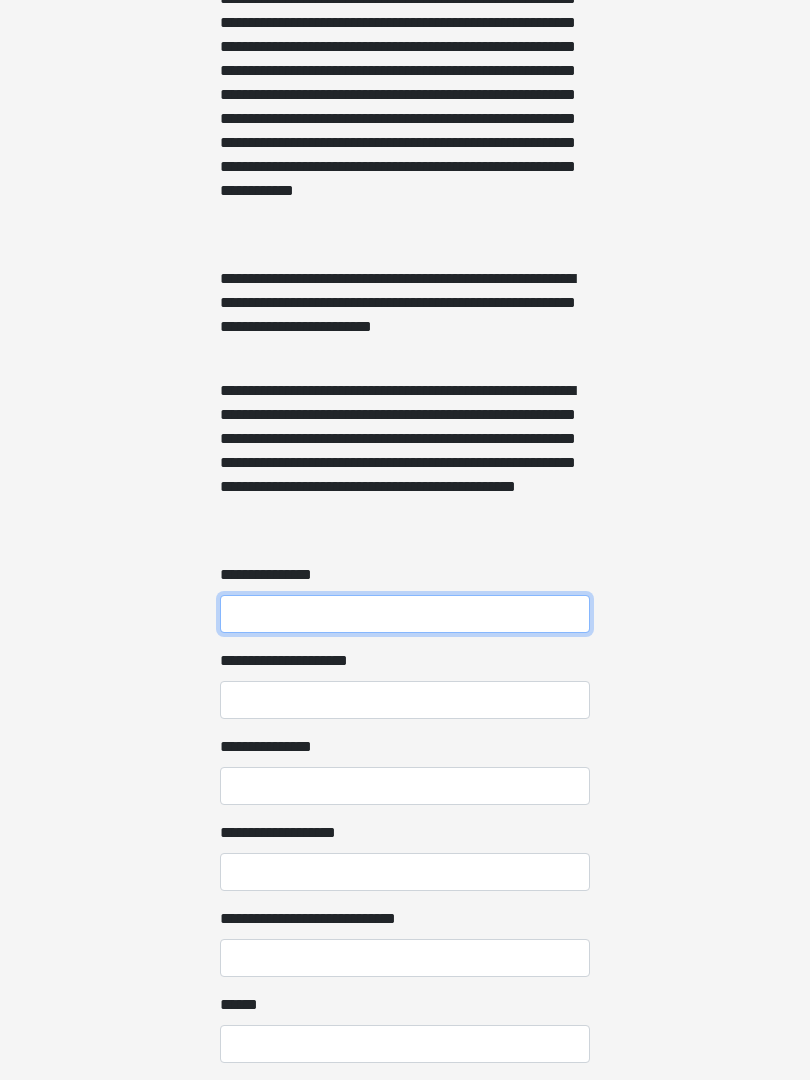click on "**********" at bounding box center [405, 615] 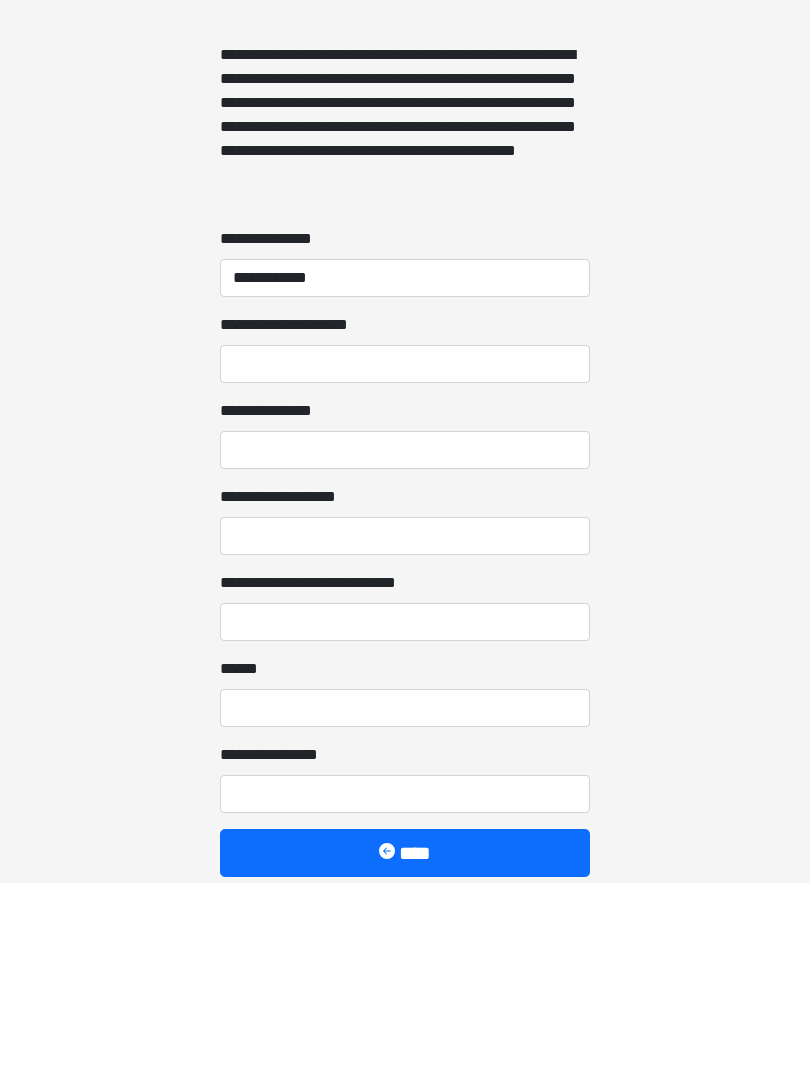 scroll, scrollTop: 1467, scrollLeft: 0, axis: vertical 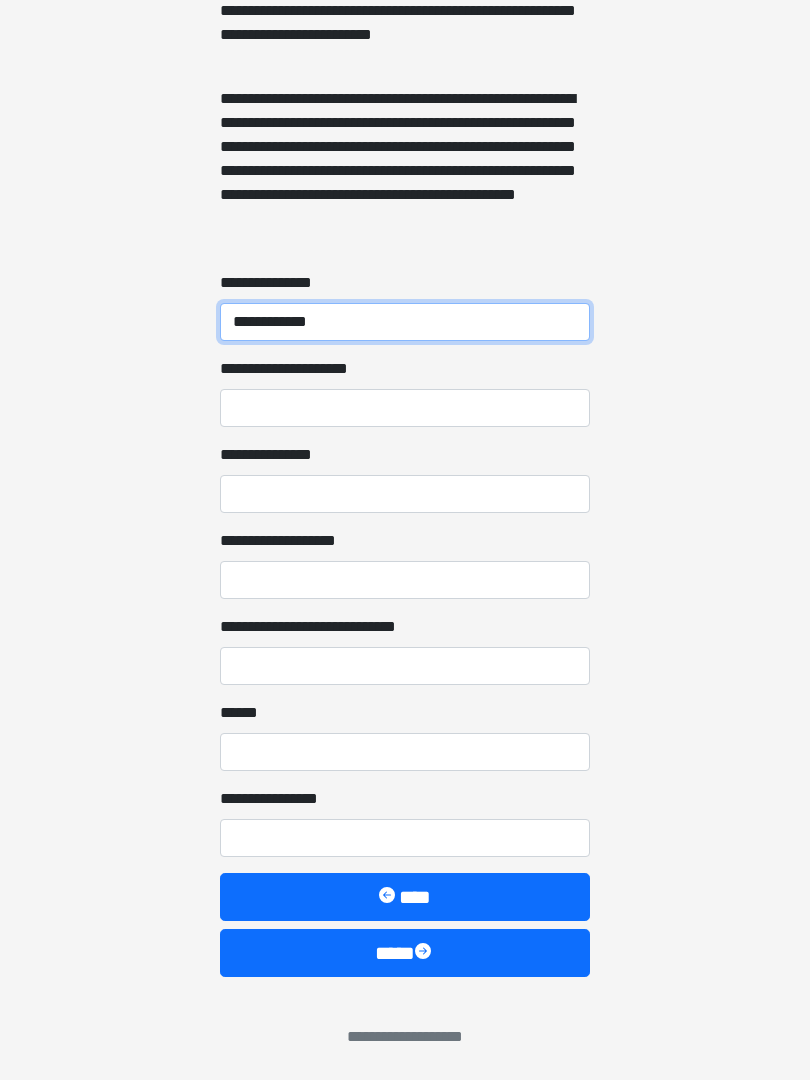 type on "**********" 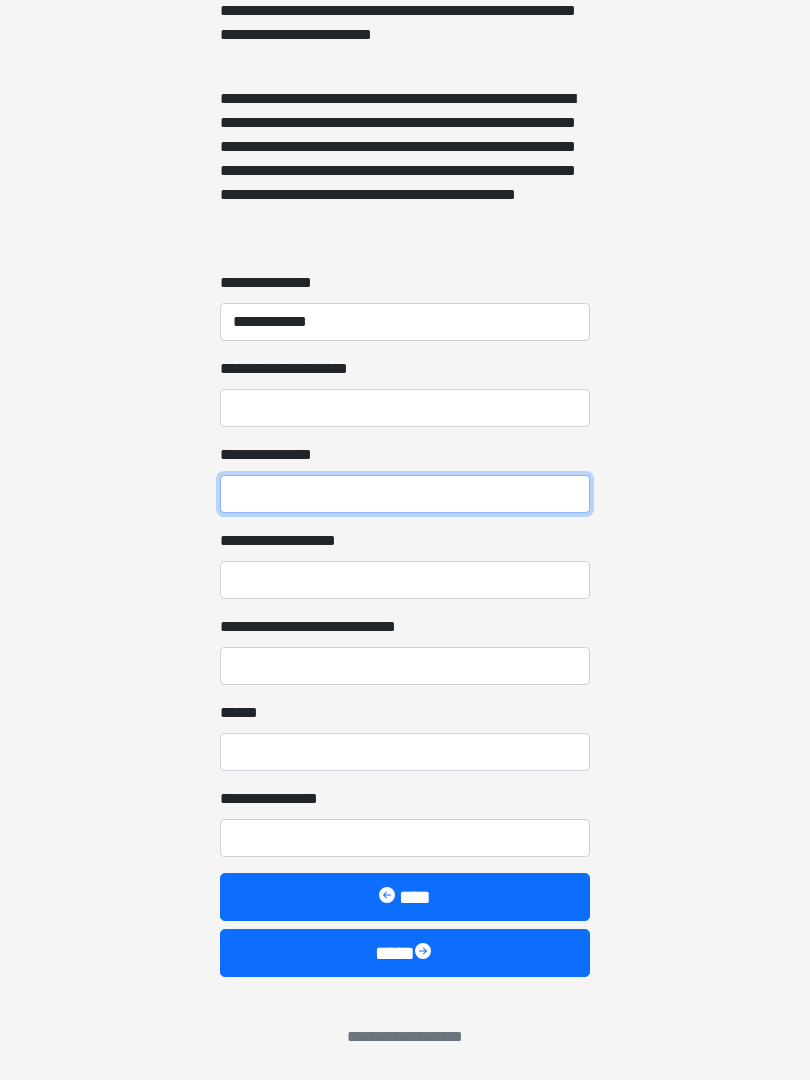 click on "**********" at bounding box center (405, 494) 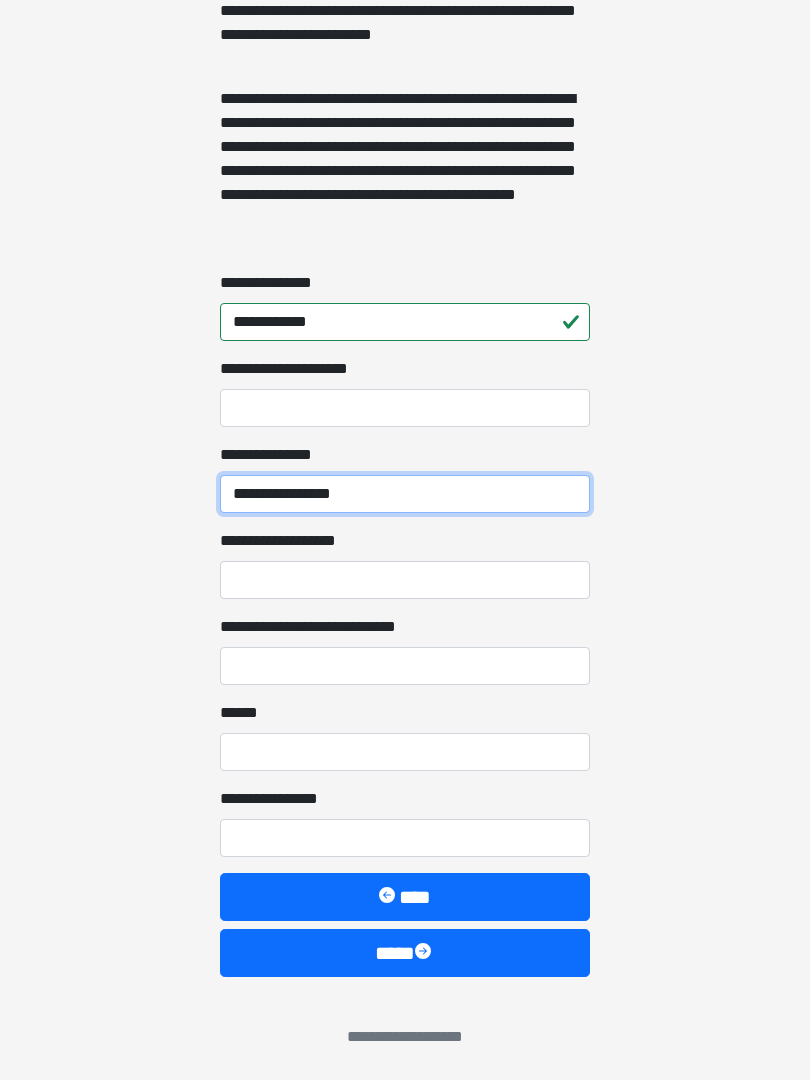 type on "**********" 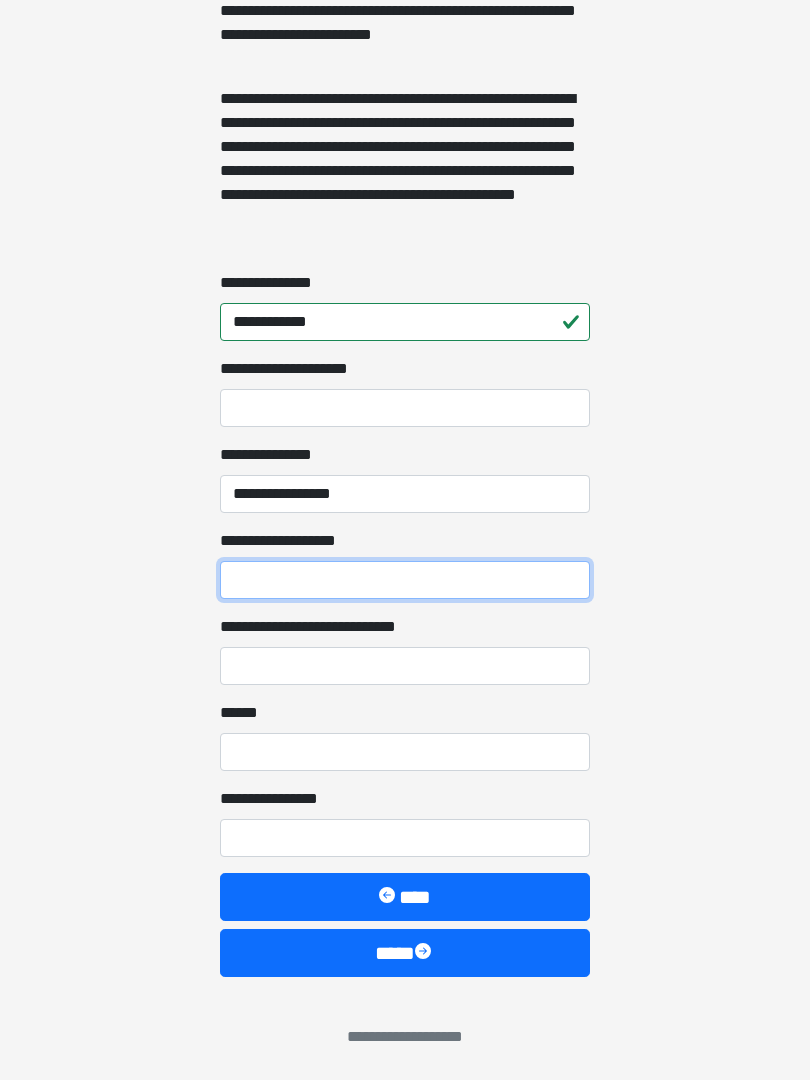 click on "**********" at bounding box center (405, 580) 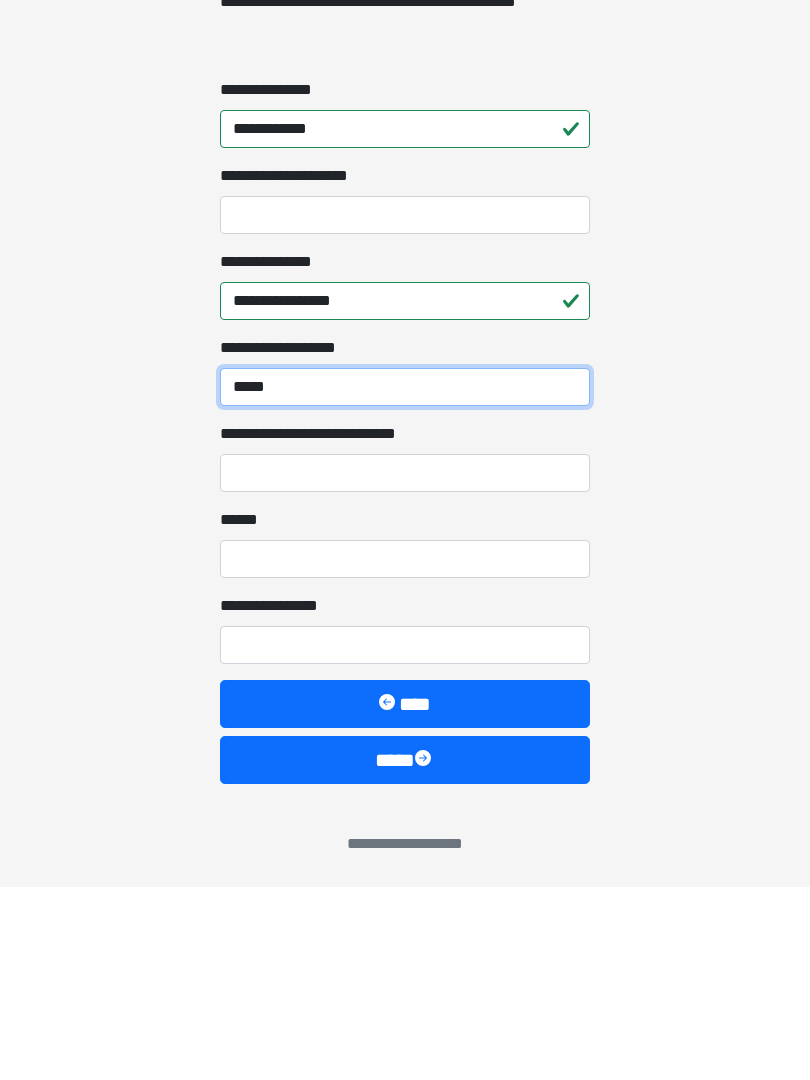 type on "*****" 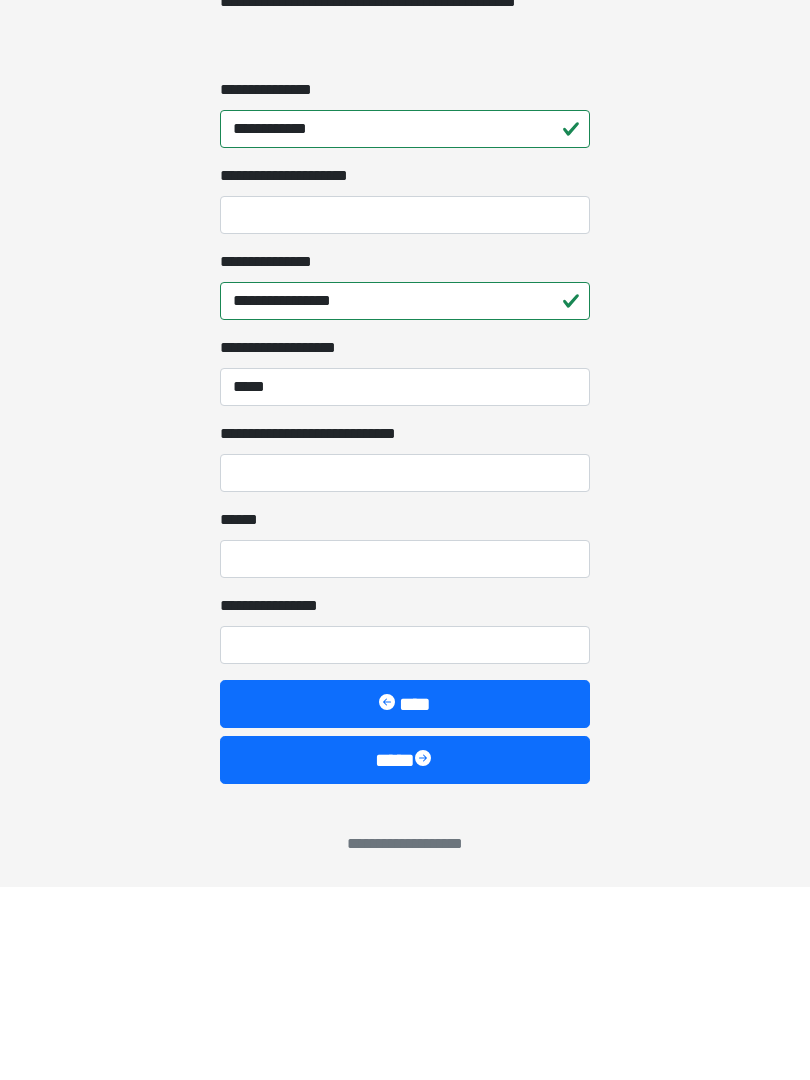 click on "**********" at bounding box center [405, 666] 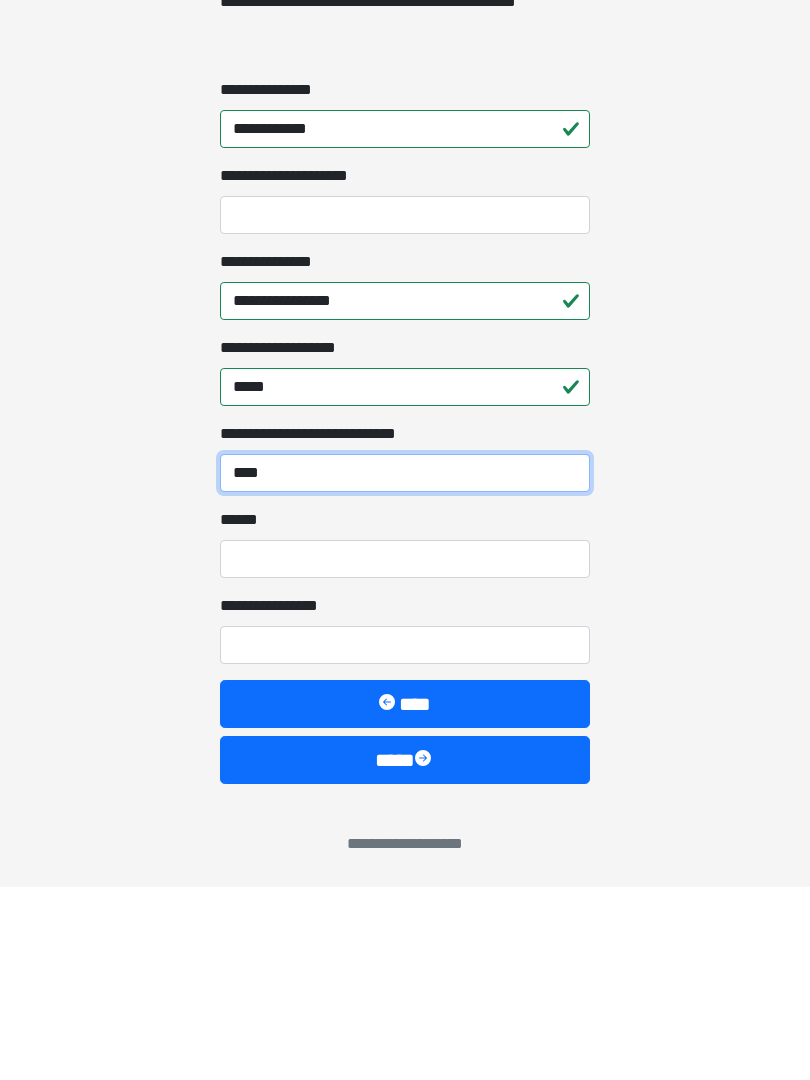 type on "****" 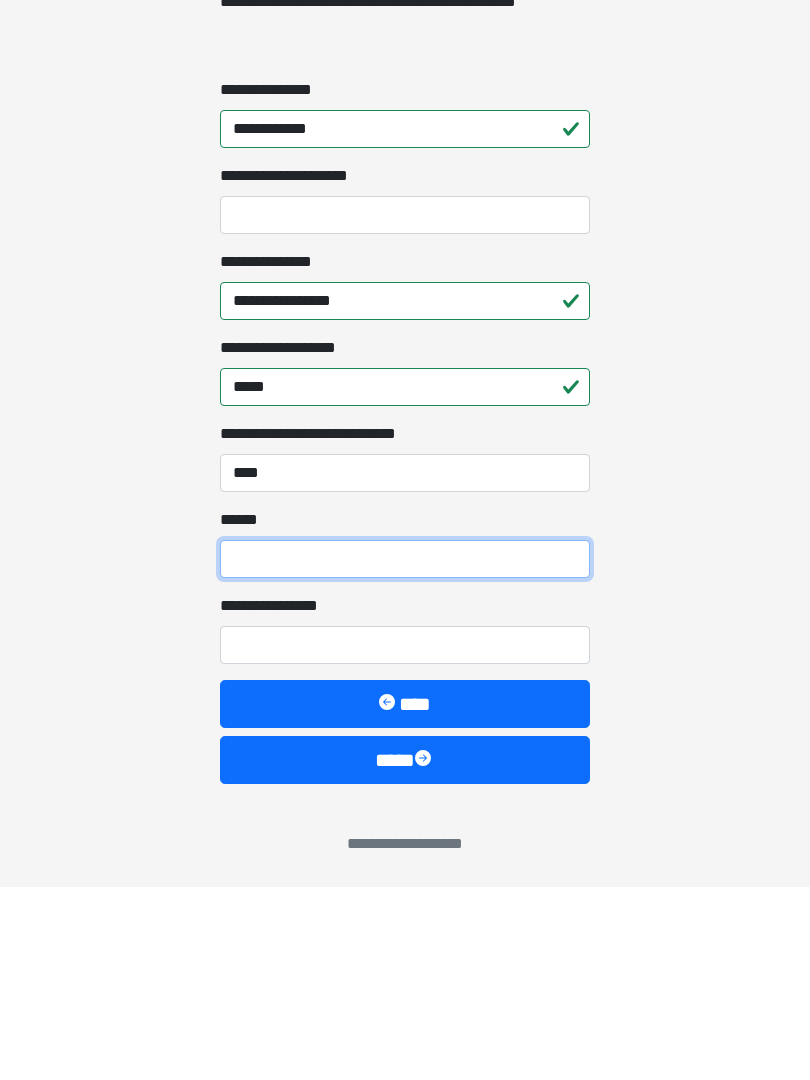 click on "**** *" at bounding box center [405, 752] 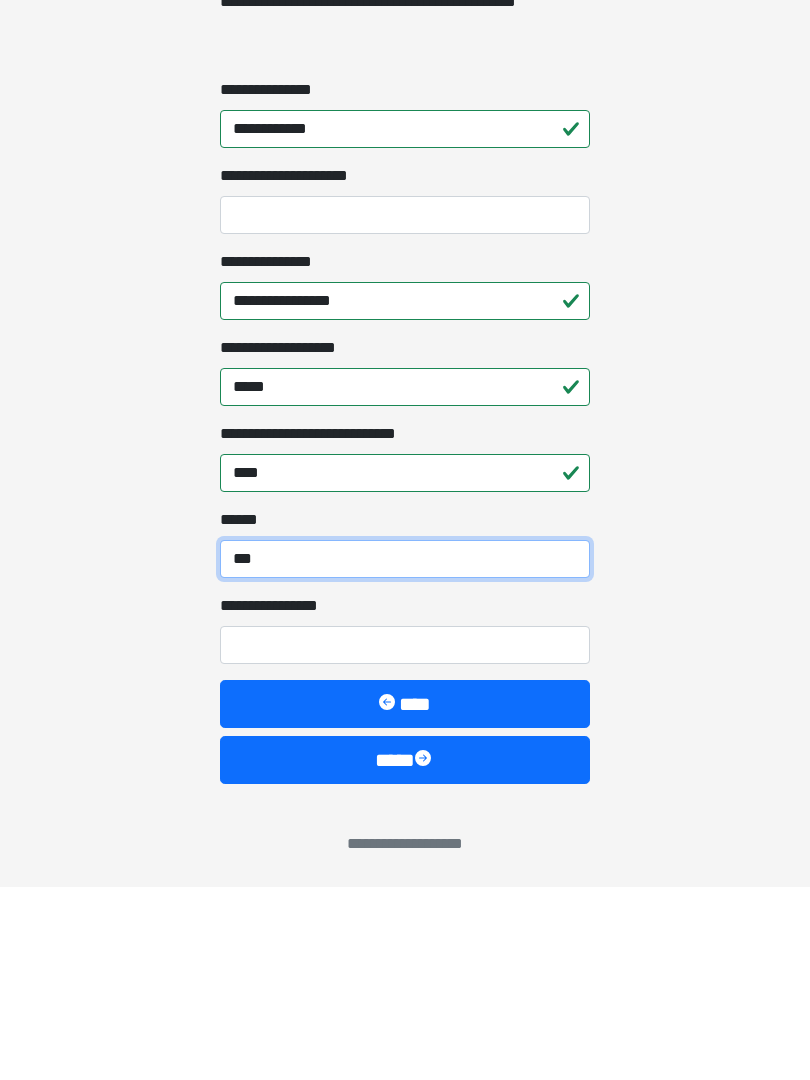 type on "***" 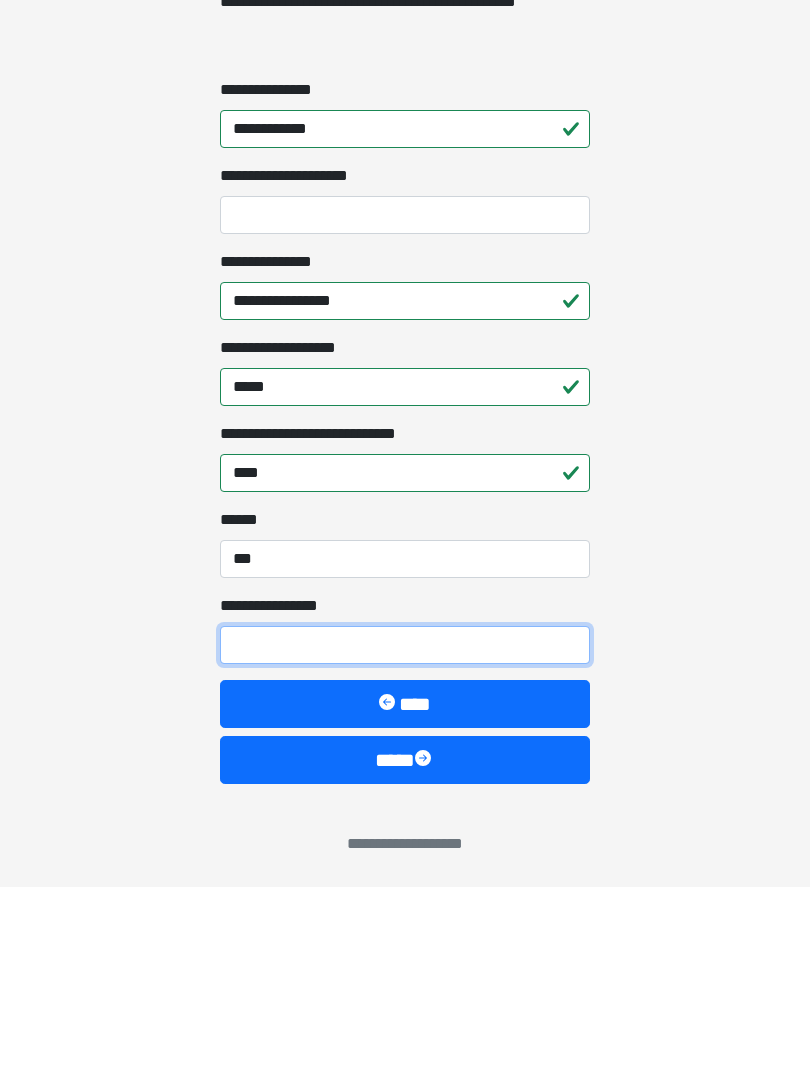 click on "**********" at bounding box center (405, 838) 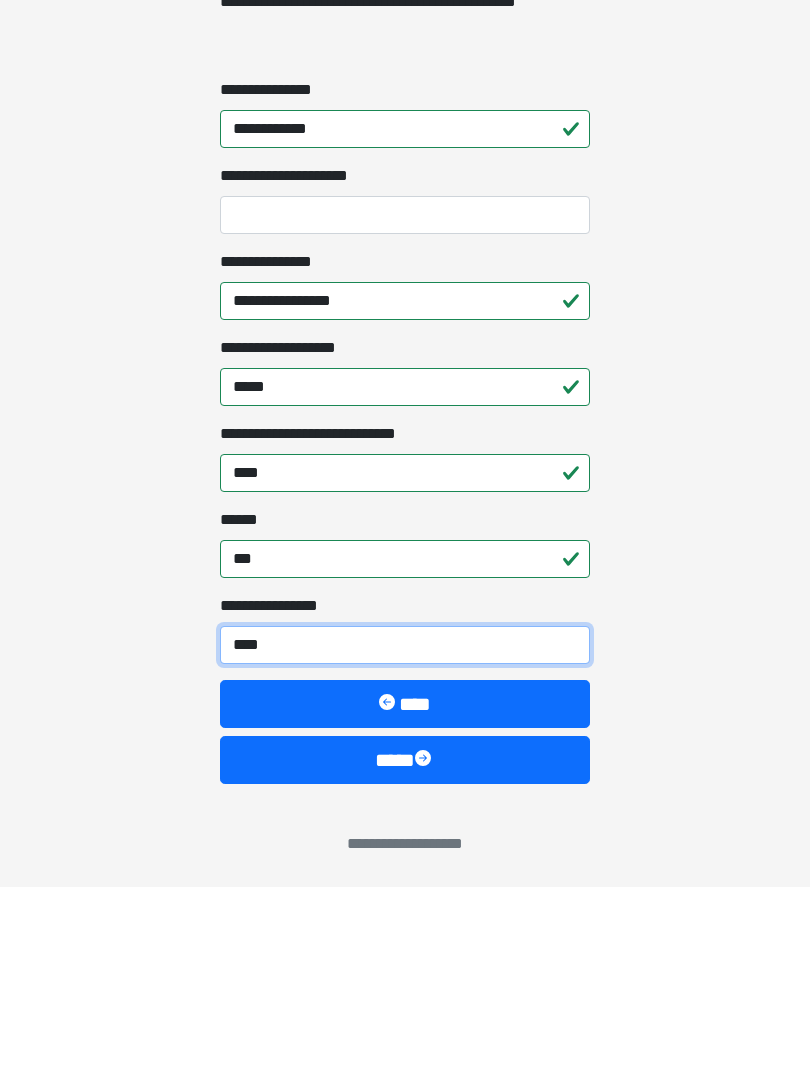 type on "*****" 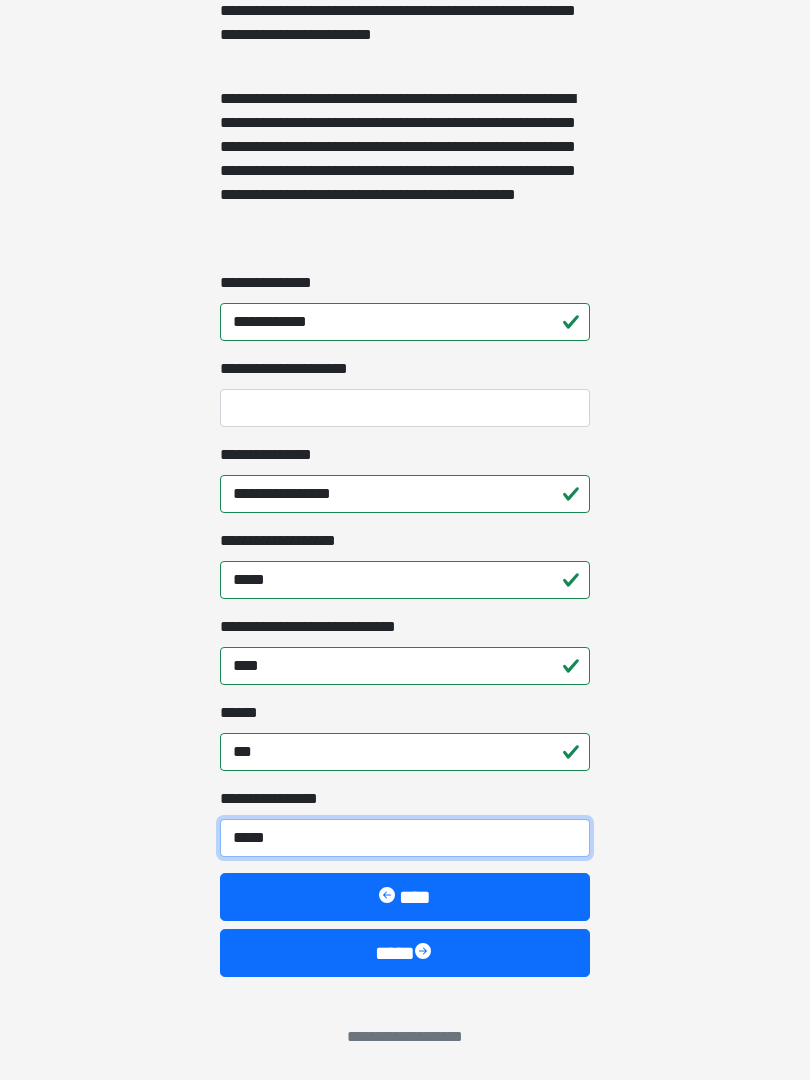 click on "****" at bounding box center (405, 953) 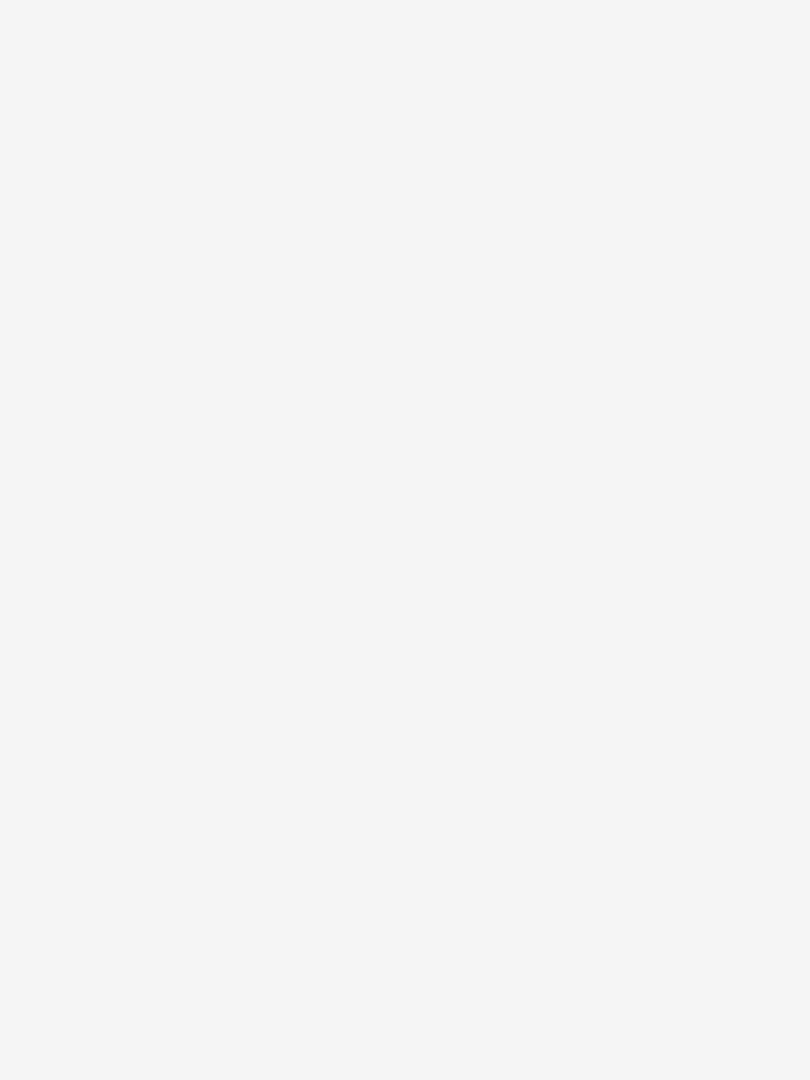 scroll, scrollTop: 0, scrollLeft: 0, axis: both 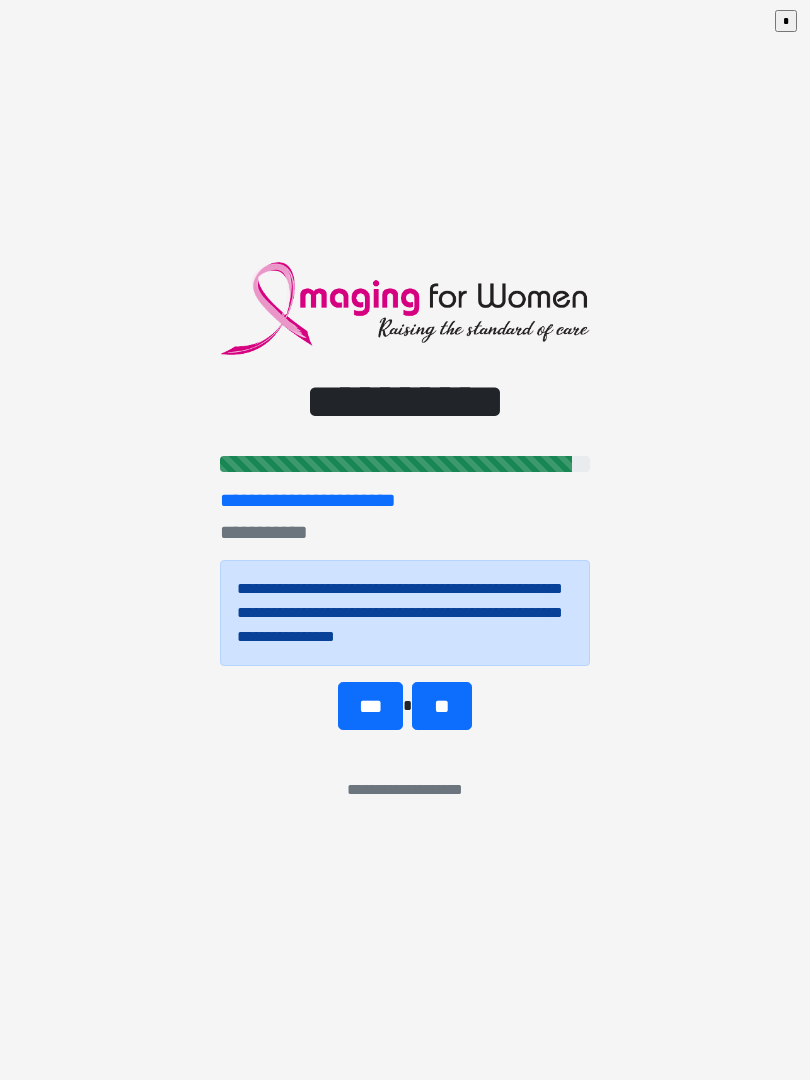 click on "***" at bounding box center (370, 706) 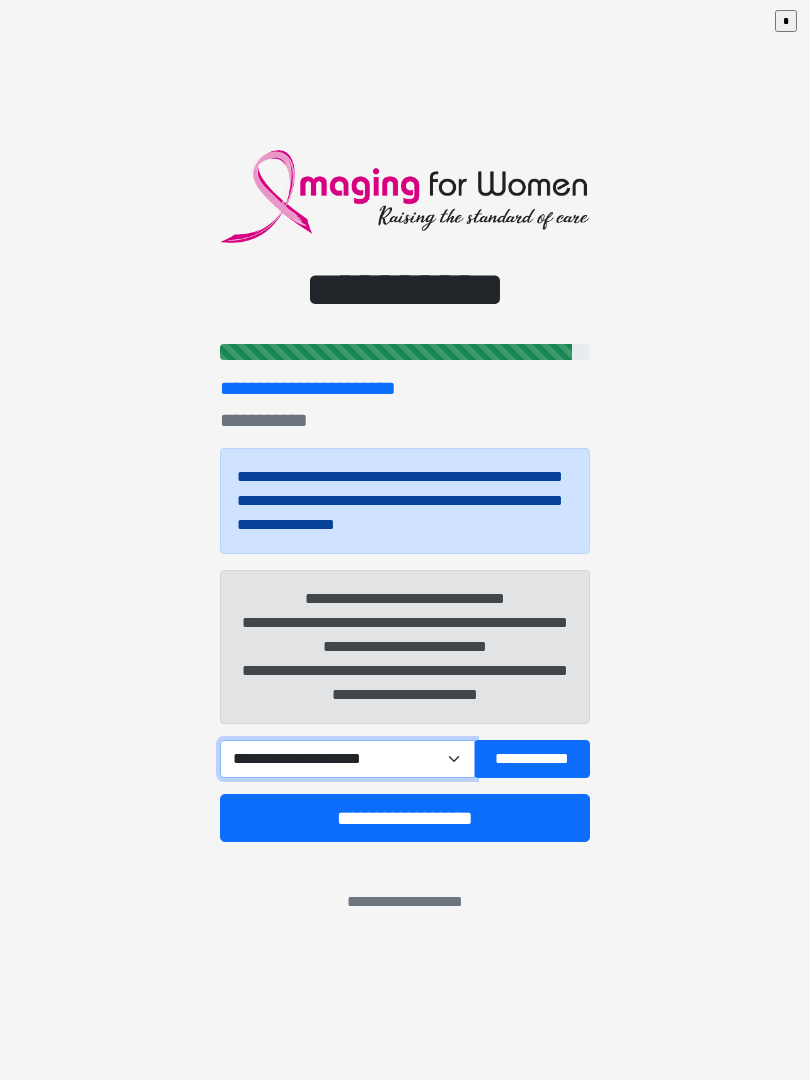 click on "**********" at bounding box center [347, 759] 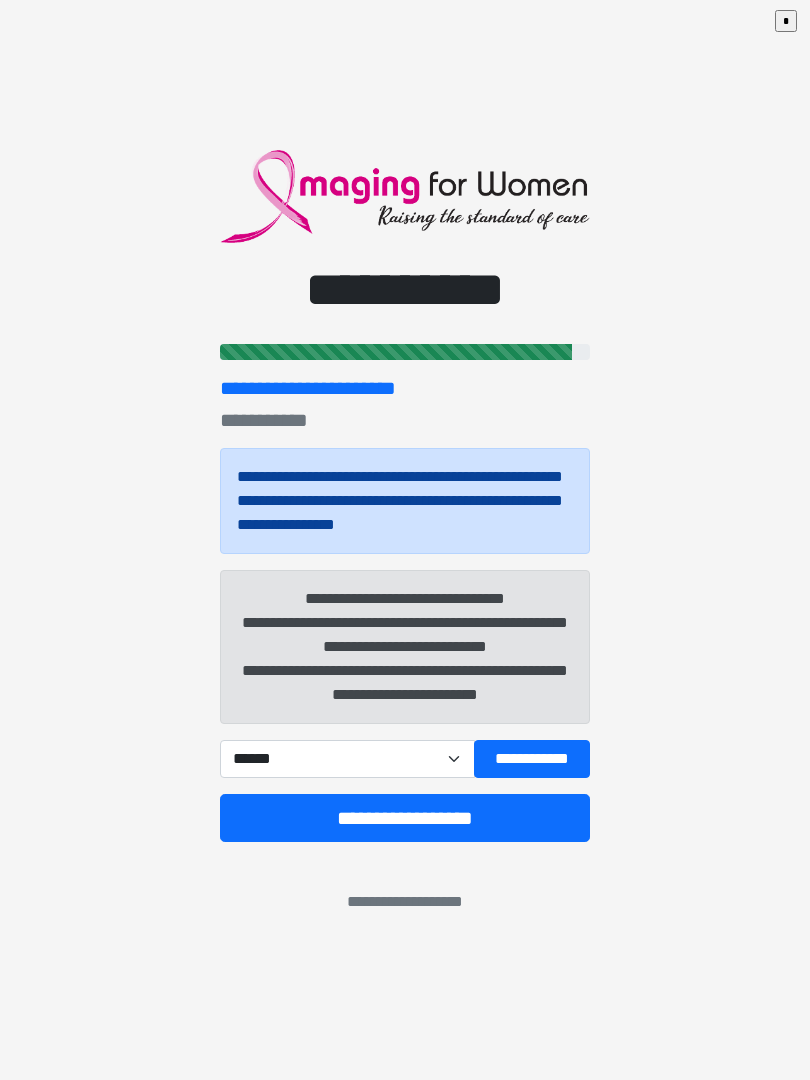 click on "**********" at bounding box center (405, 818) 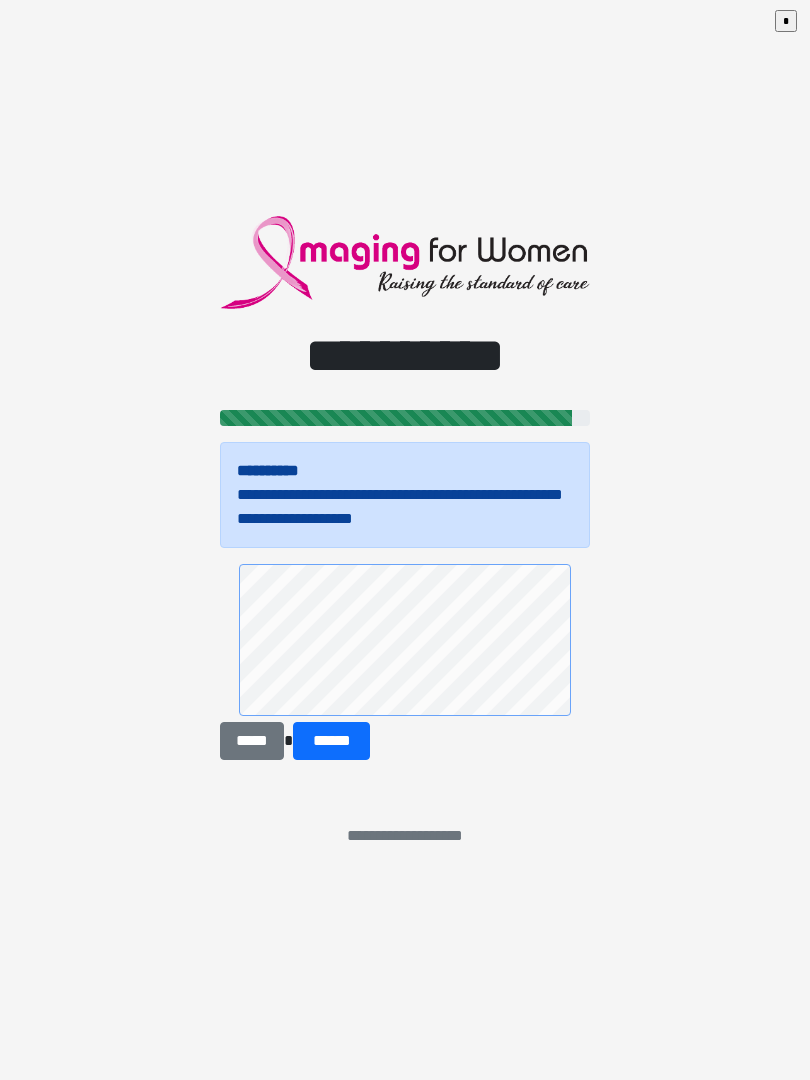 click on "******" at bounding box center (331, 741) 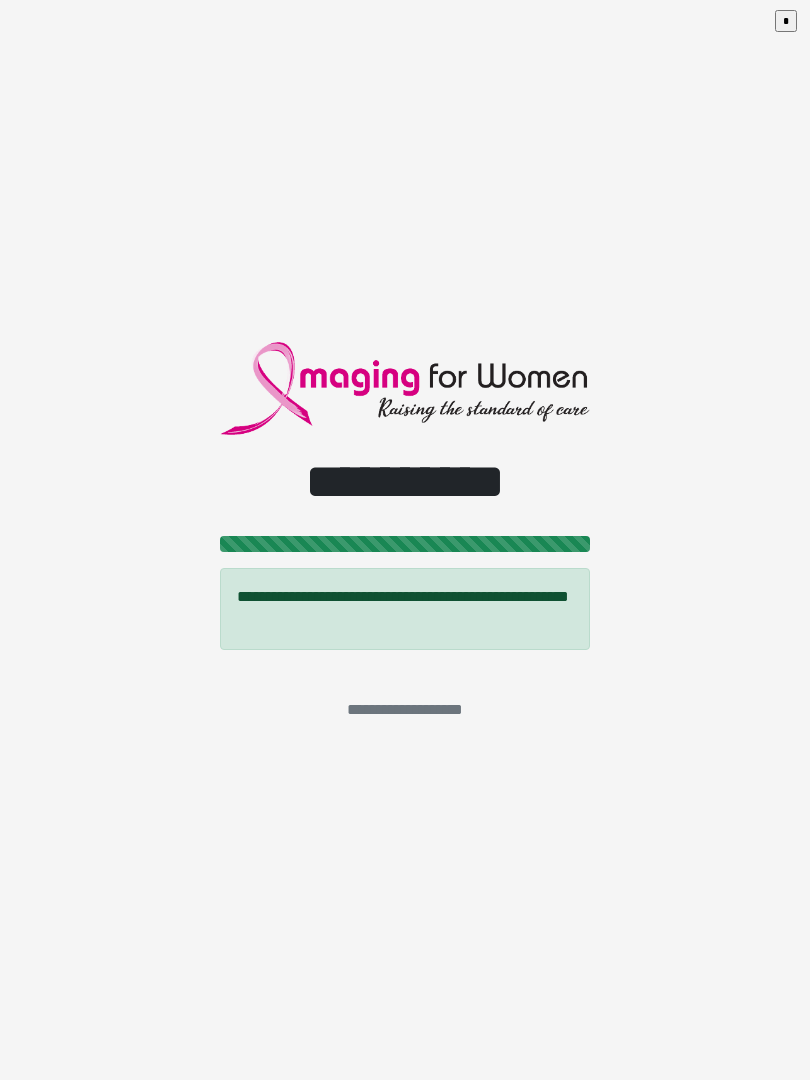 click on "*" at bounding box center [786, 21] 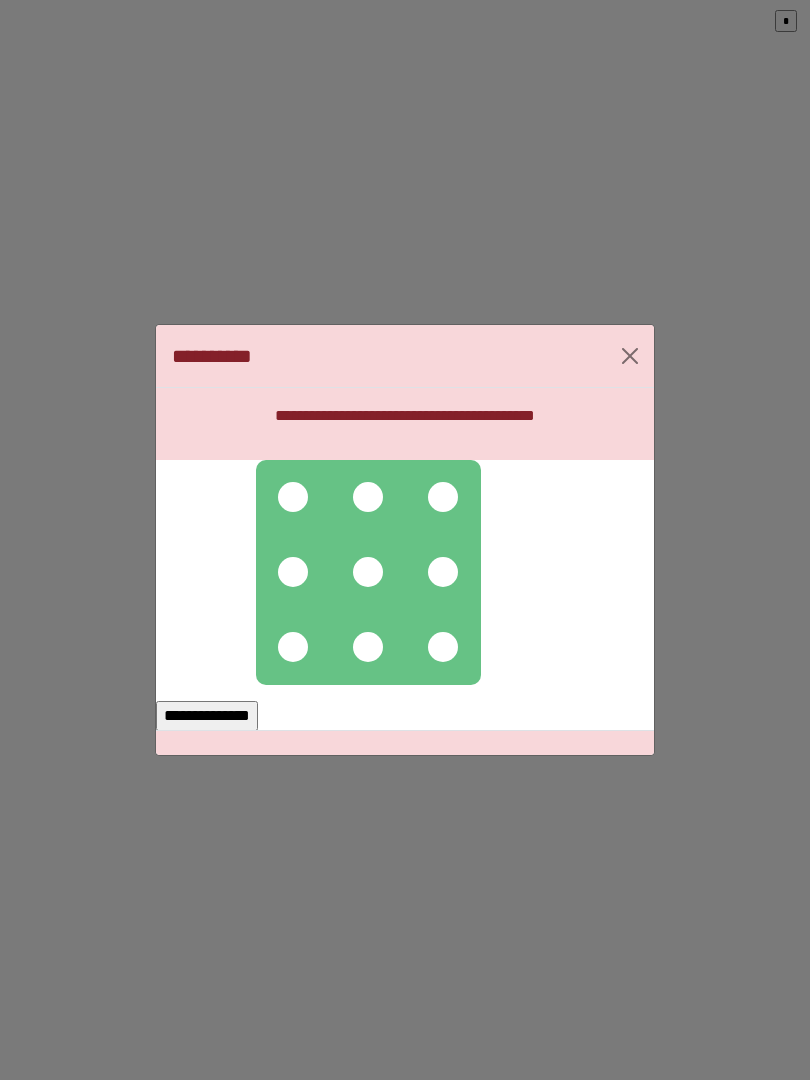 click at bounding box center (293, 497) 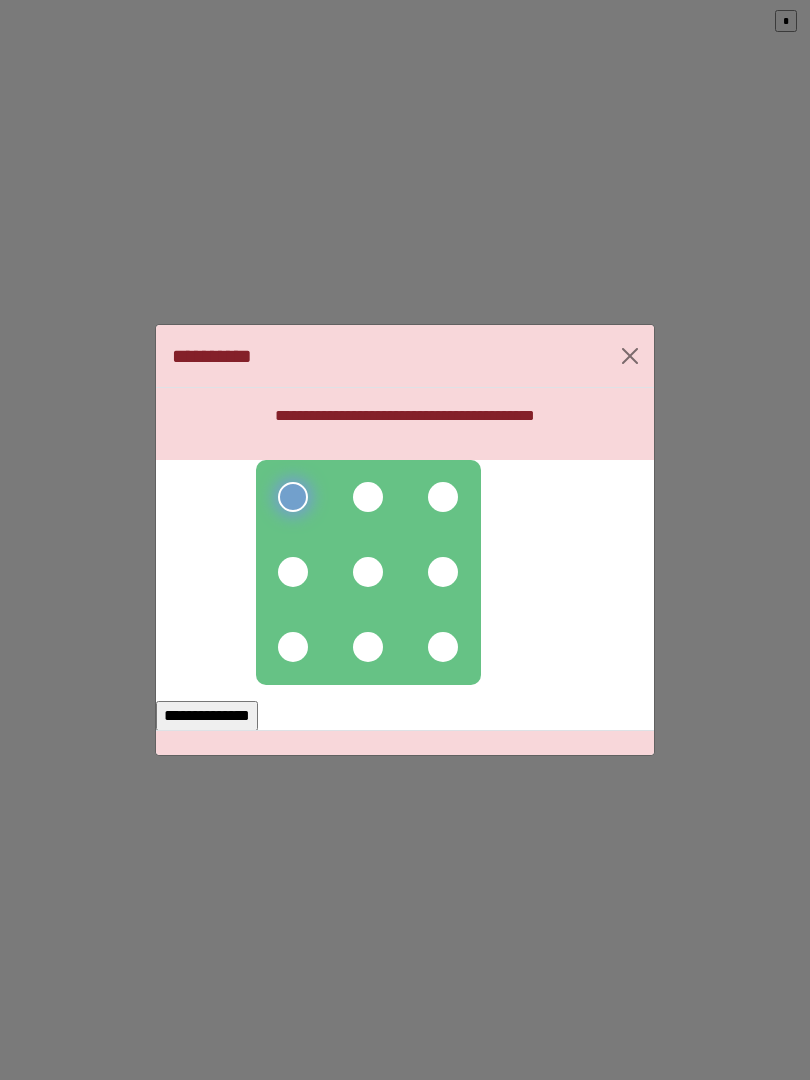 click at bounding box center (368, 497) 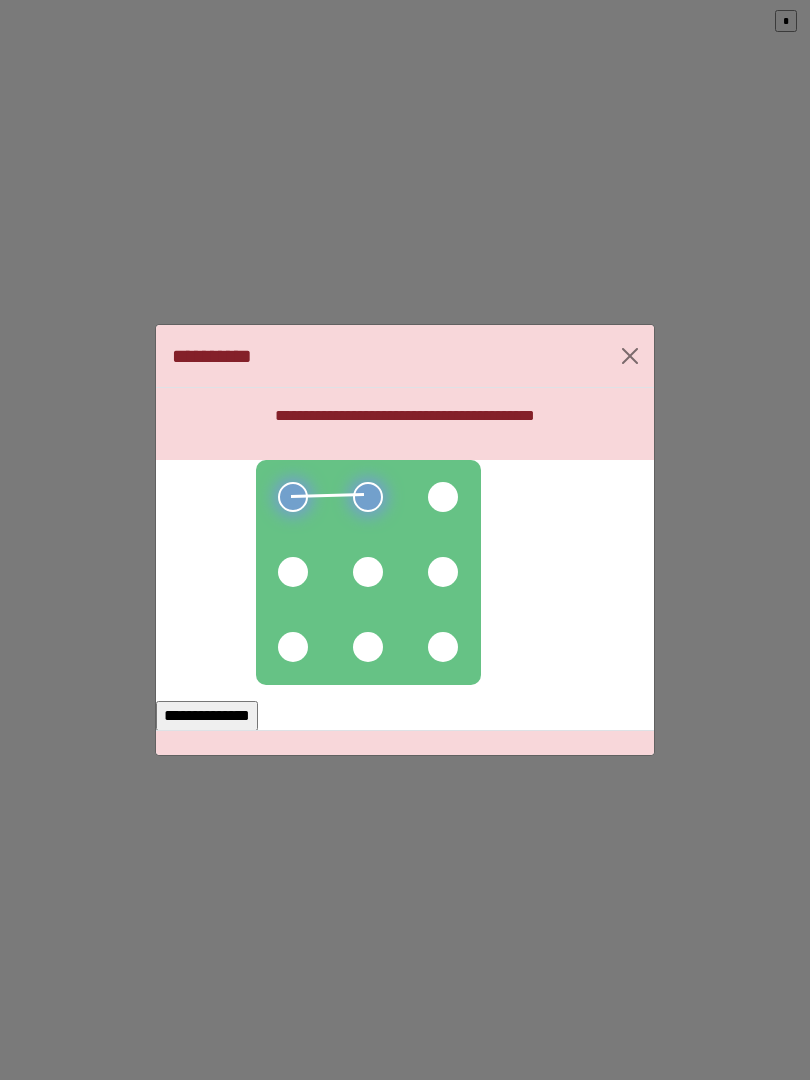click at bounding box center [443, 497] 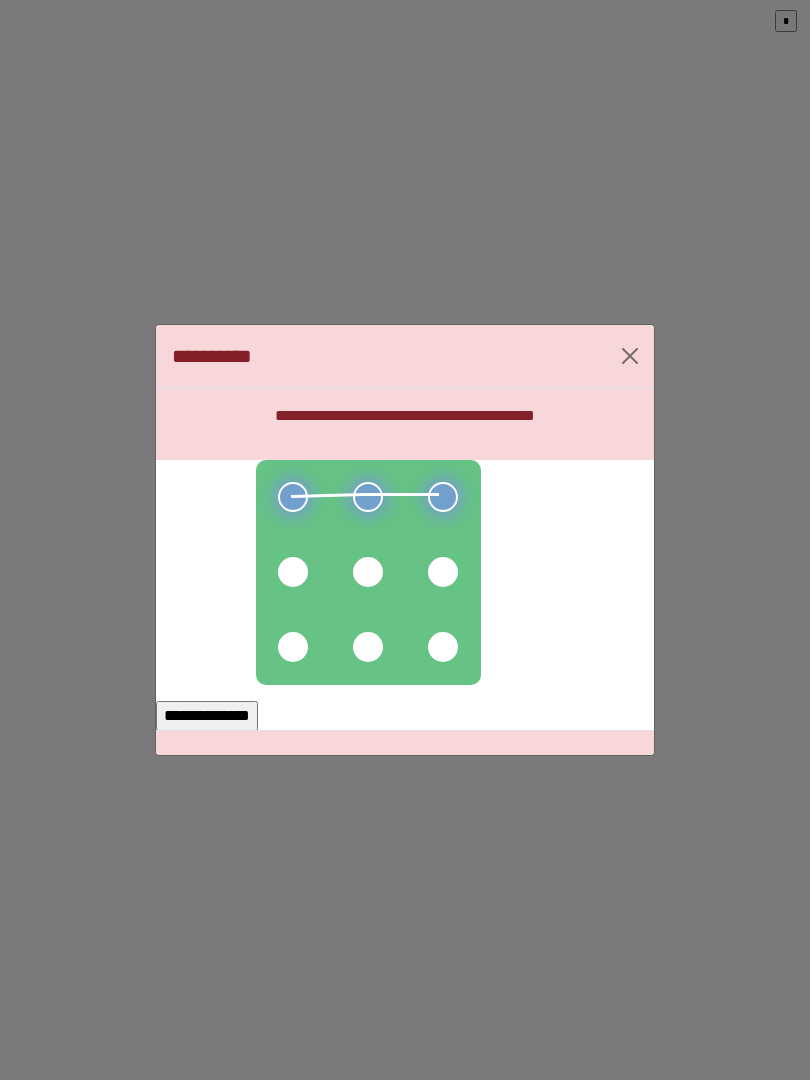 click at bounding box center [443, 572] 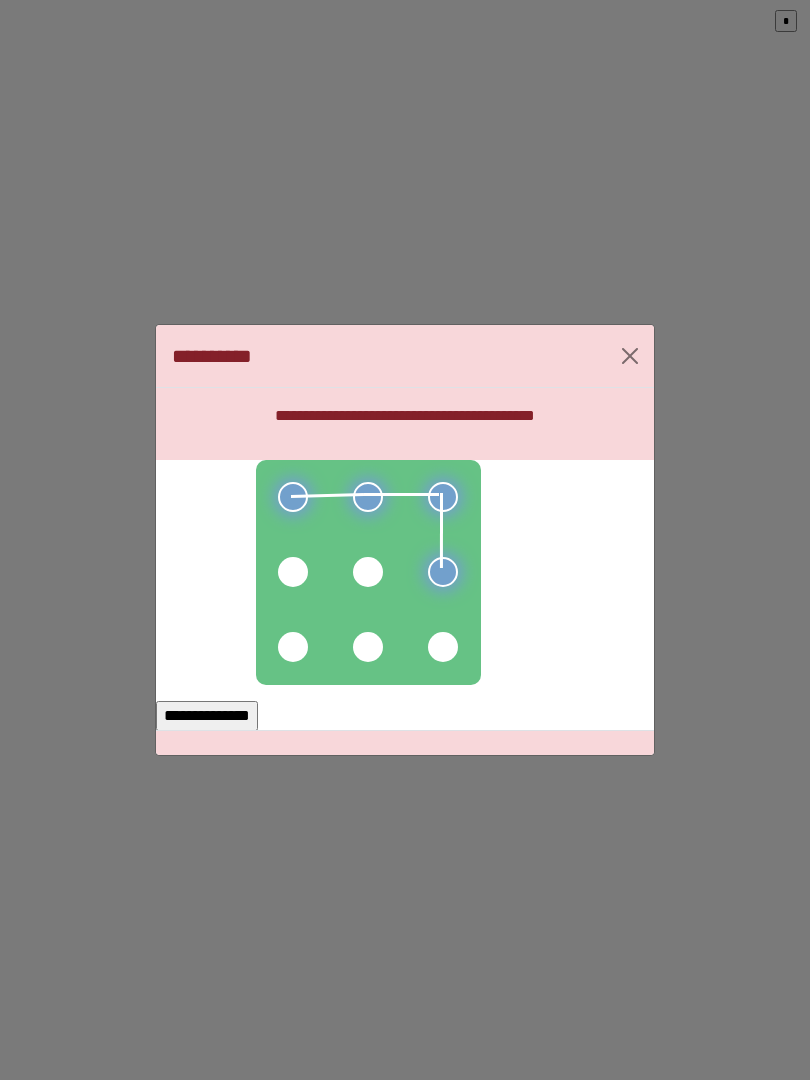 click at bounding box center [368, 572] 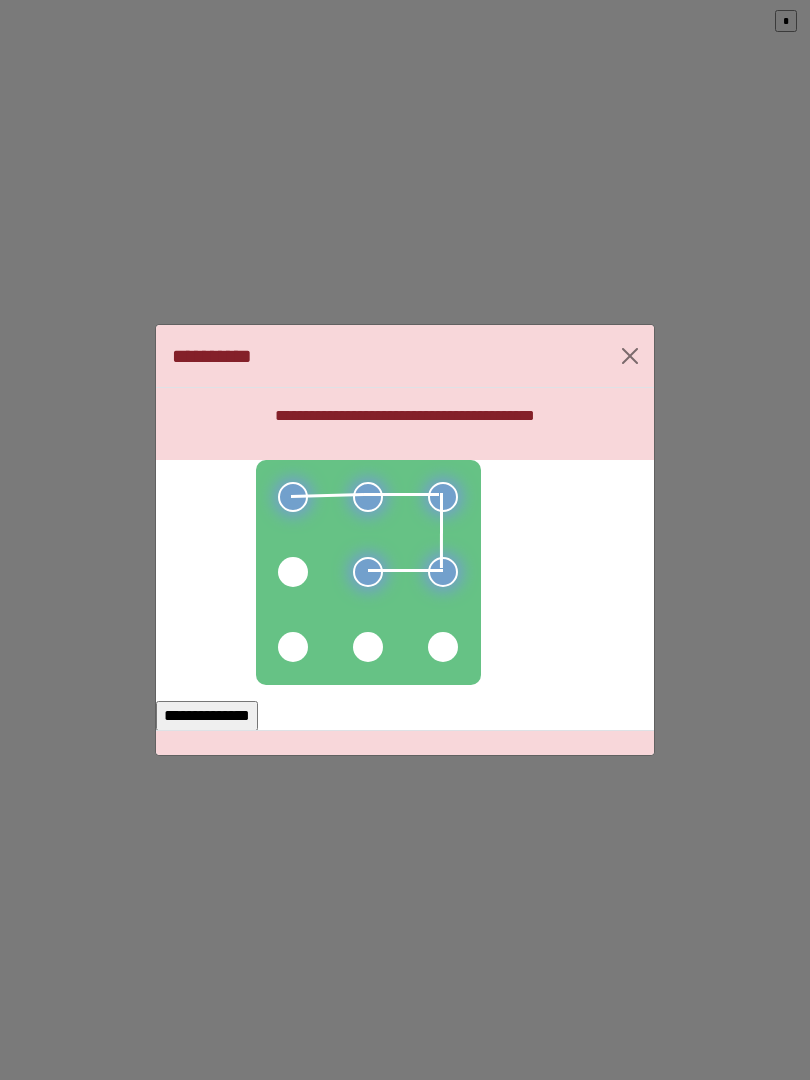 click at bounding box center [293, 572] 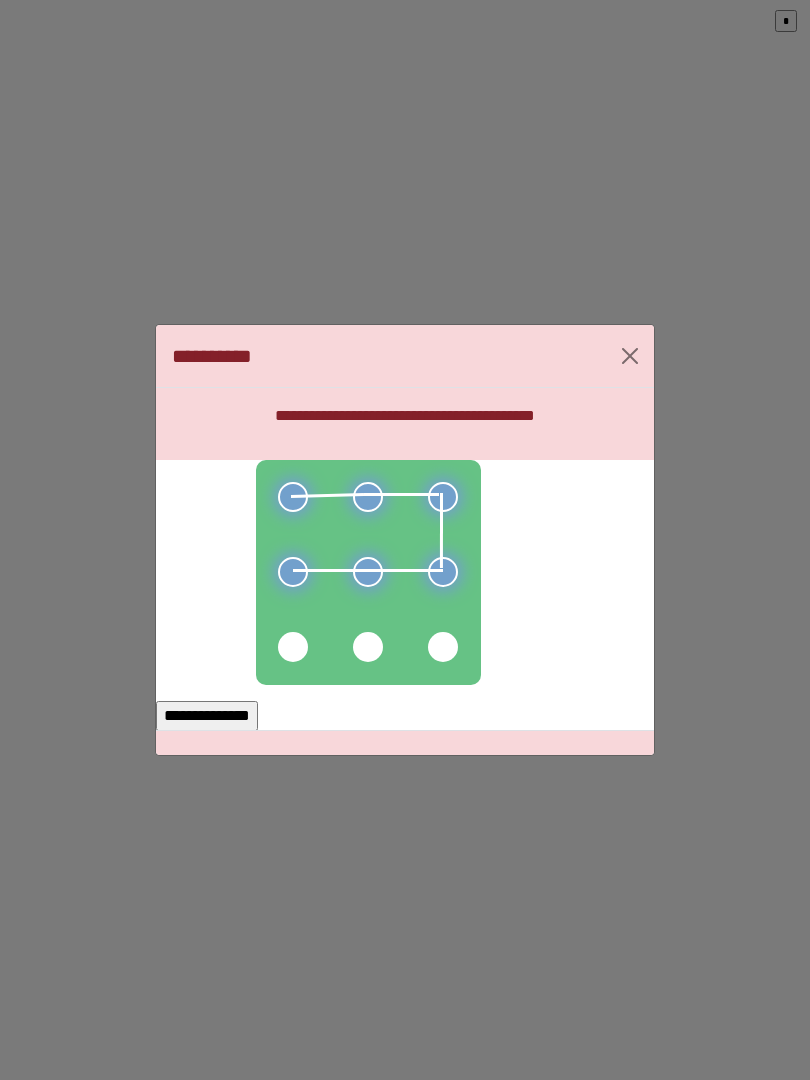 click on "**********" at bounding box center (207, 716) 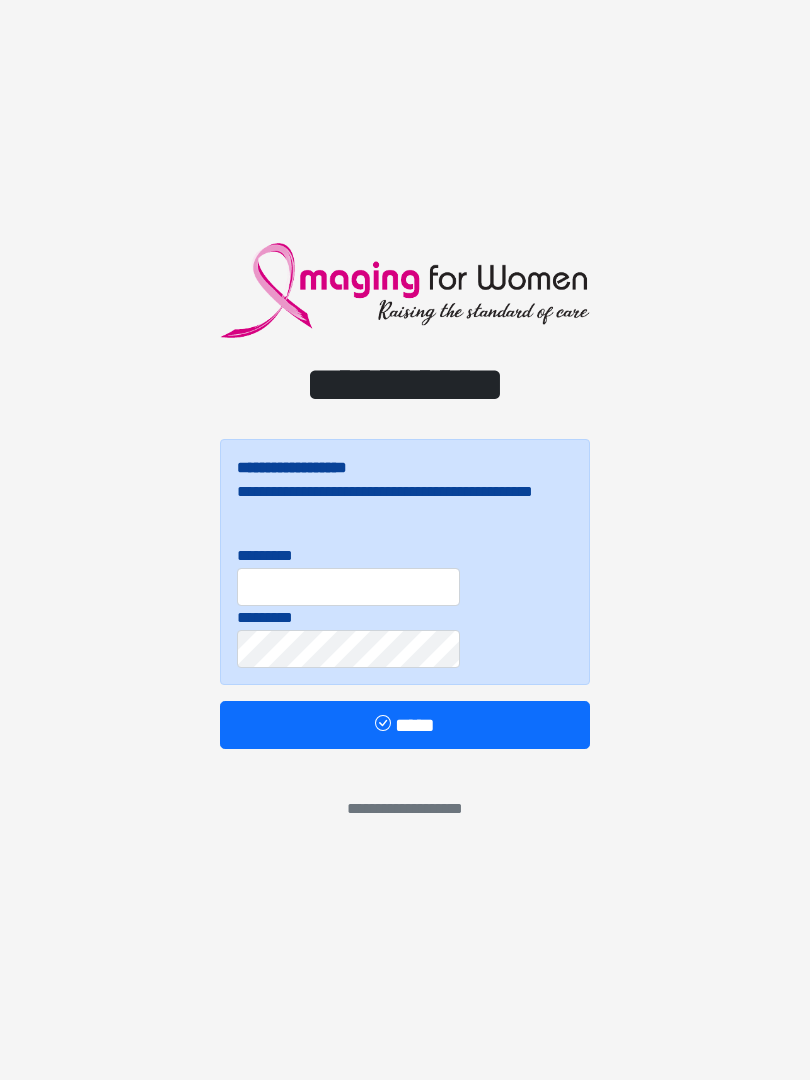 scroll, scrollTop: 0, scrollLeft: 0, axis: both 